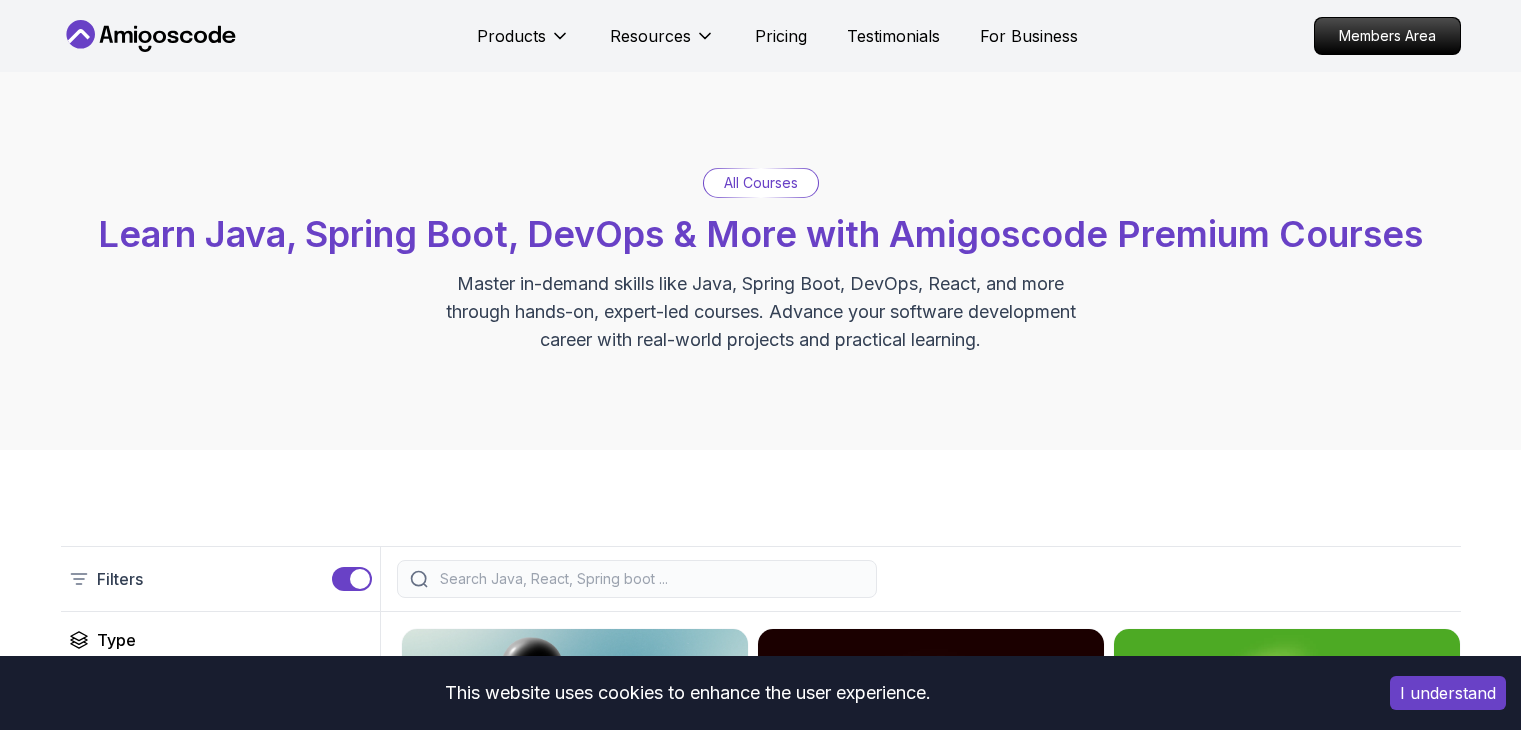 scroll, scrollTop: 1703, scrollLeft: 0, axis: vertical 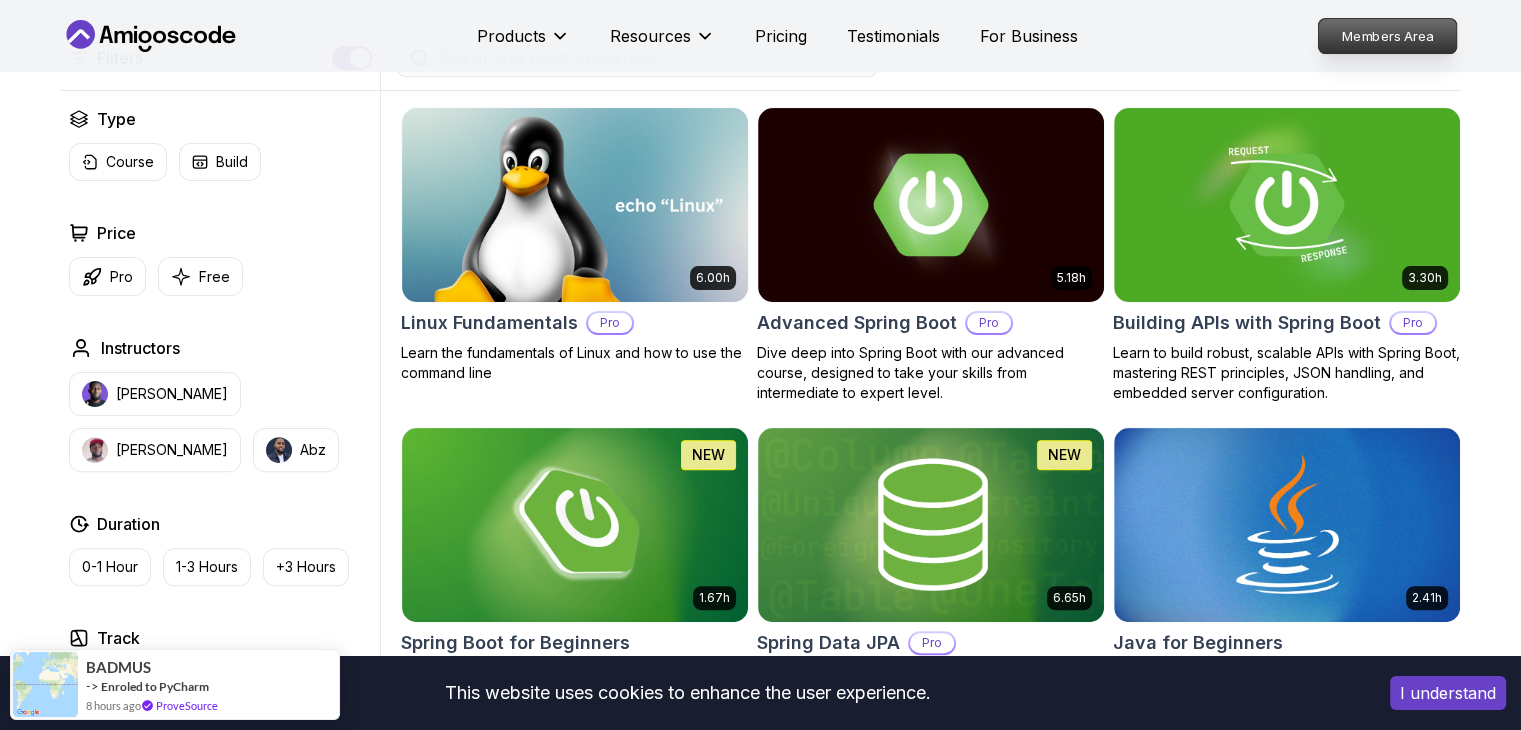 click on "Members Area" at bounding box center (1387, 36) 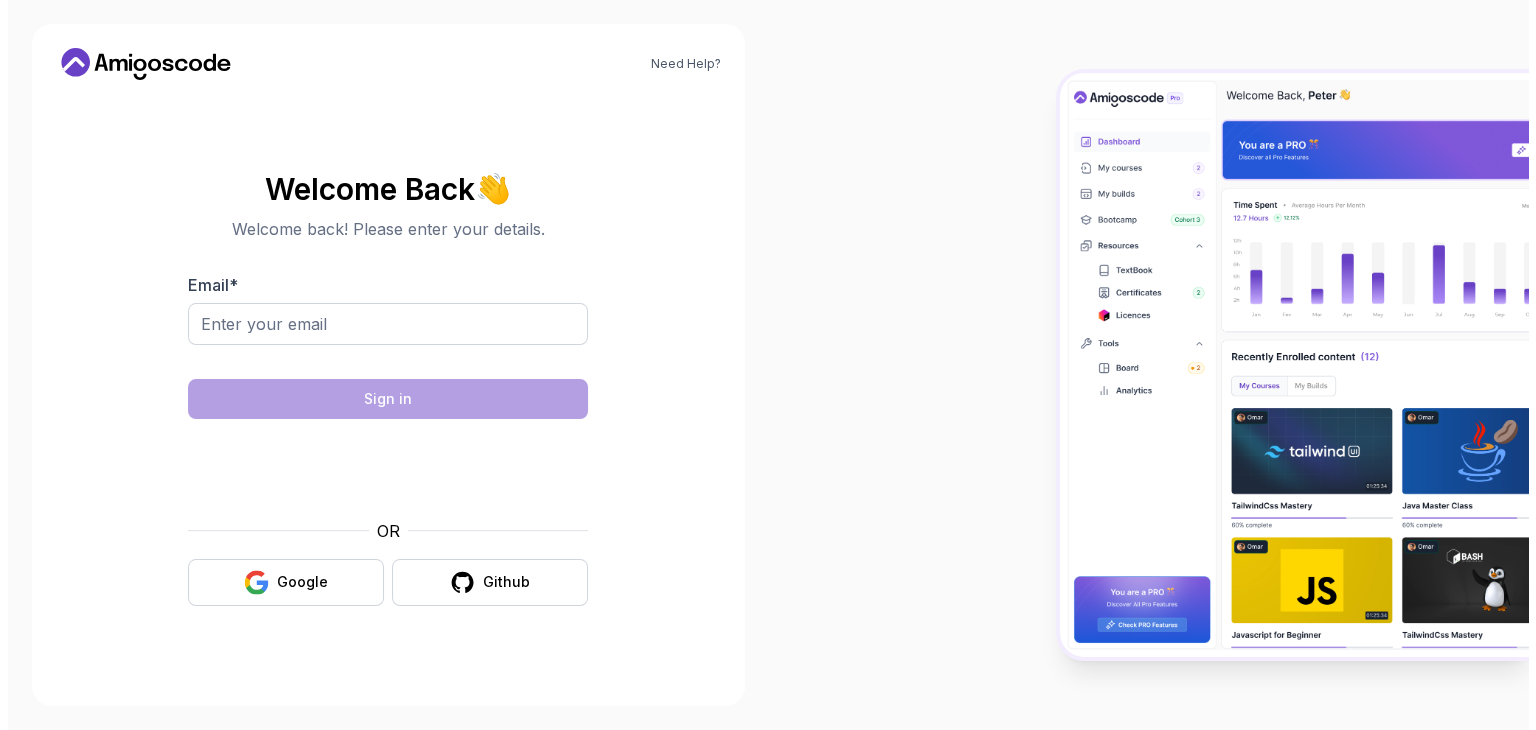 scroll, scrollTop: 0, scrollLeft: 0, axis: both 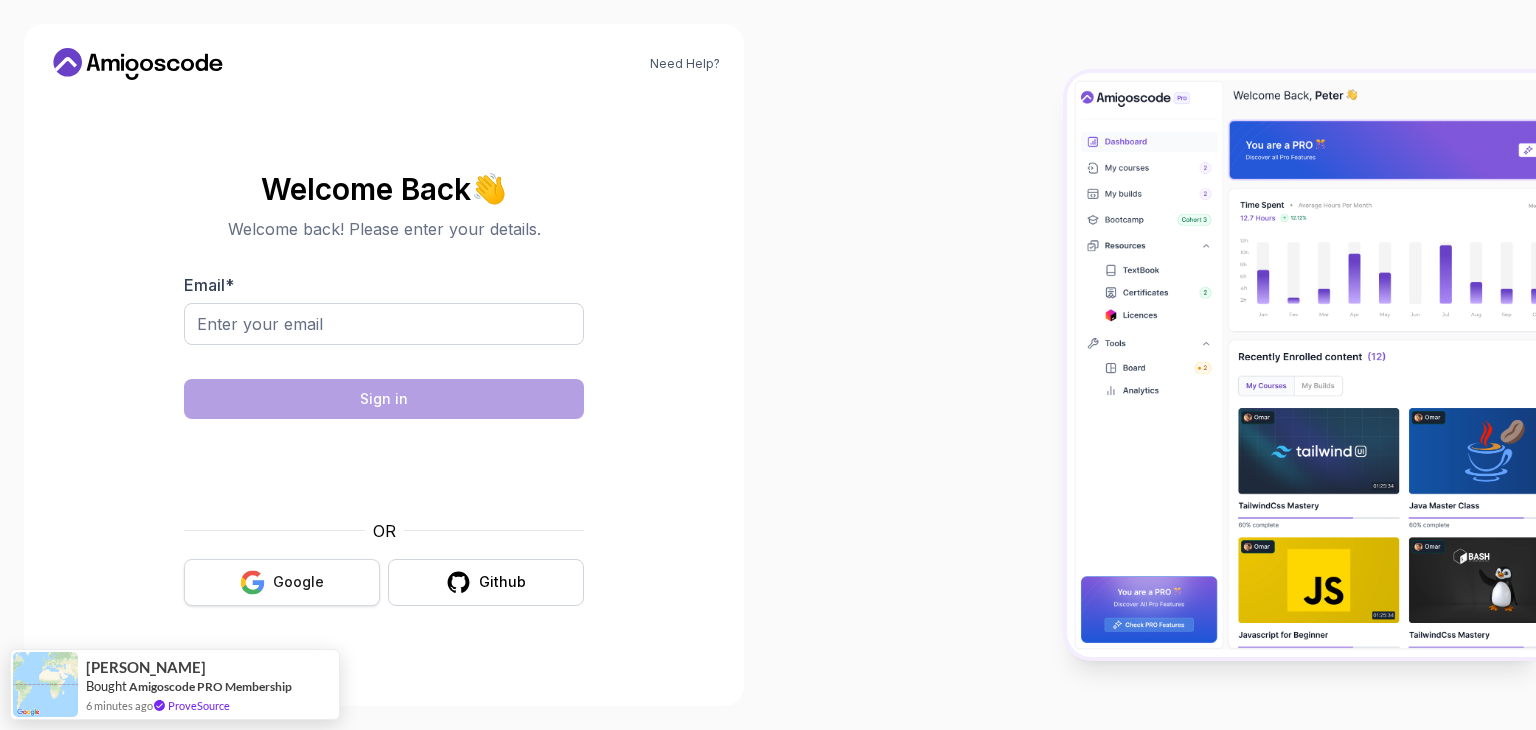 click on "Google" at bounding box center [282, 582] 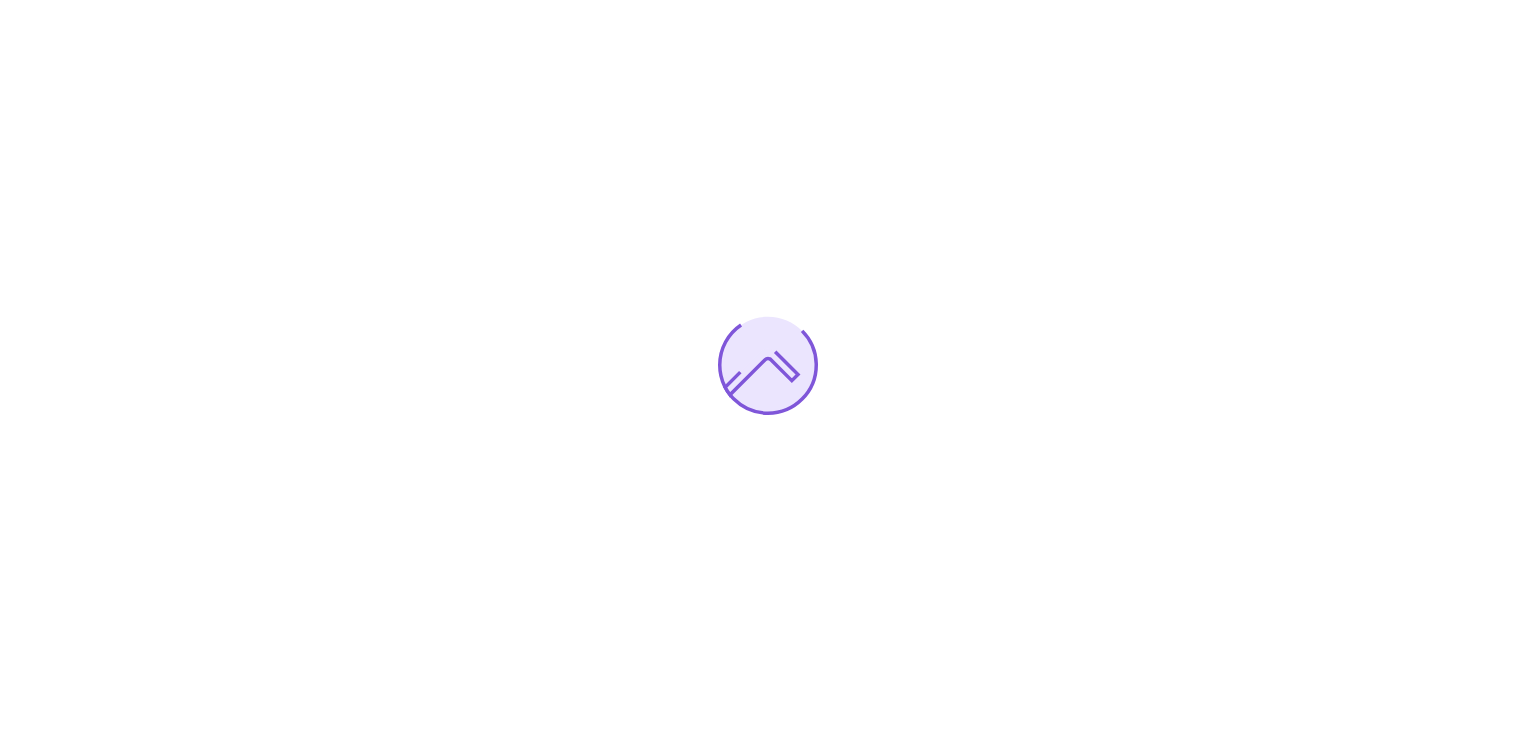 scroll, scrollTop: 0, scrollLeft: 0, axis: both 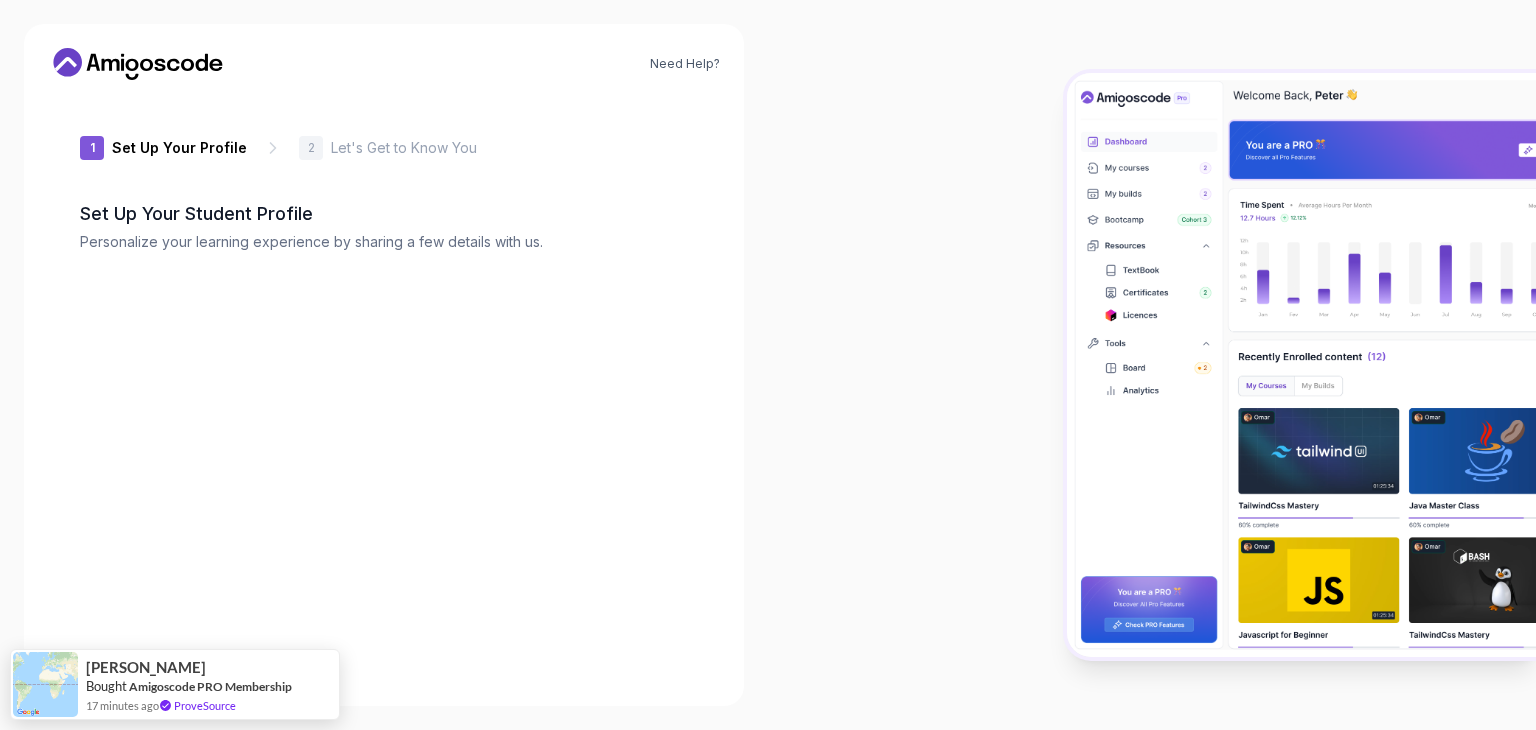 type on "fiercebadgera2792" 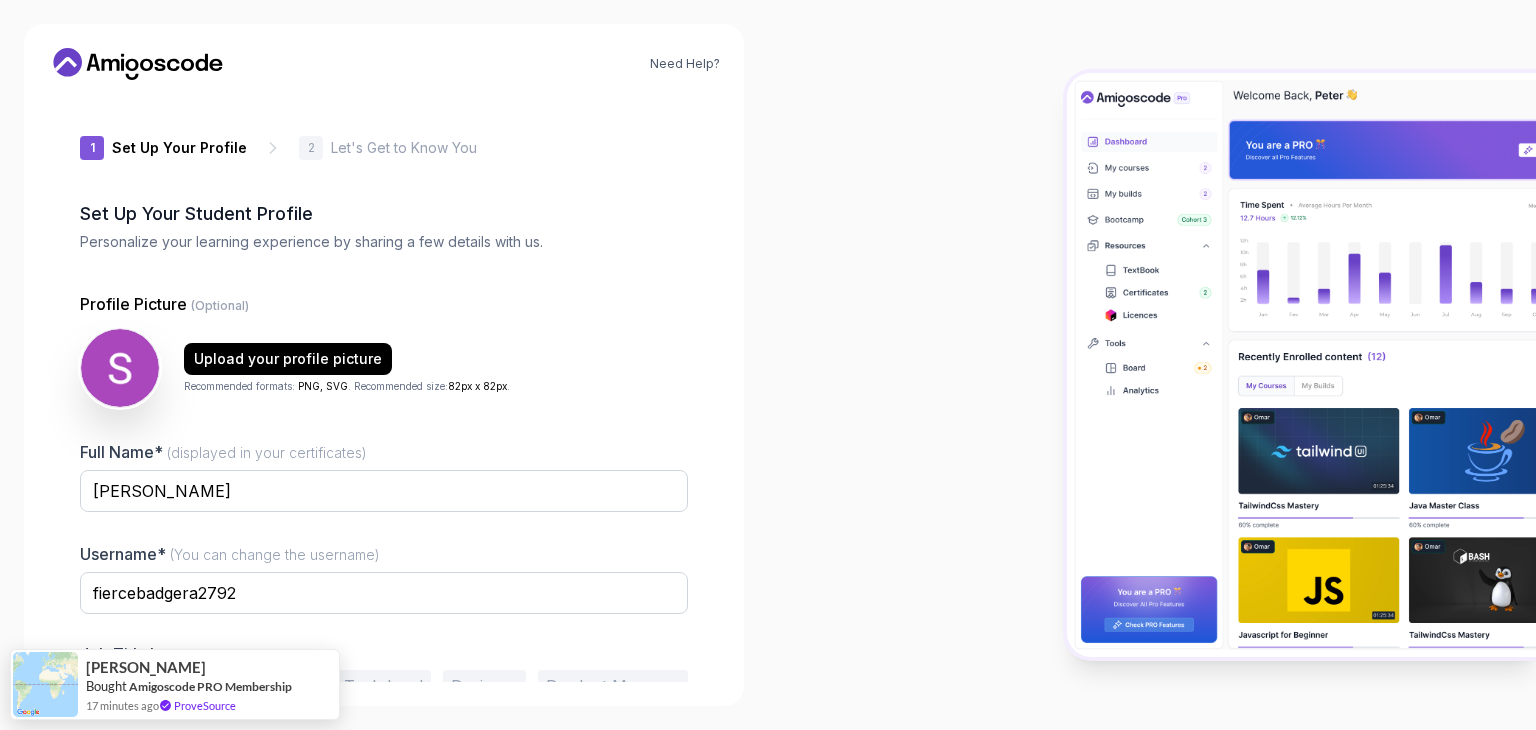 scroll, scrollTop: 104, scrollLeft: 0, axis: vertical 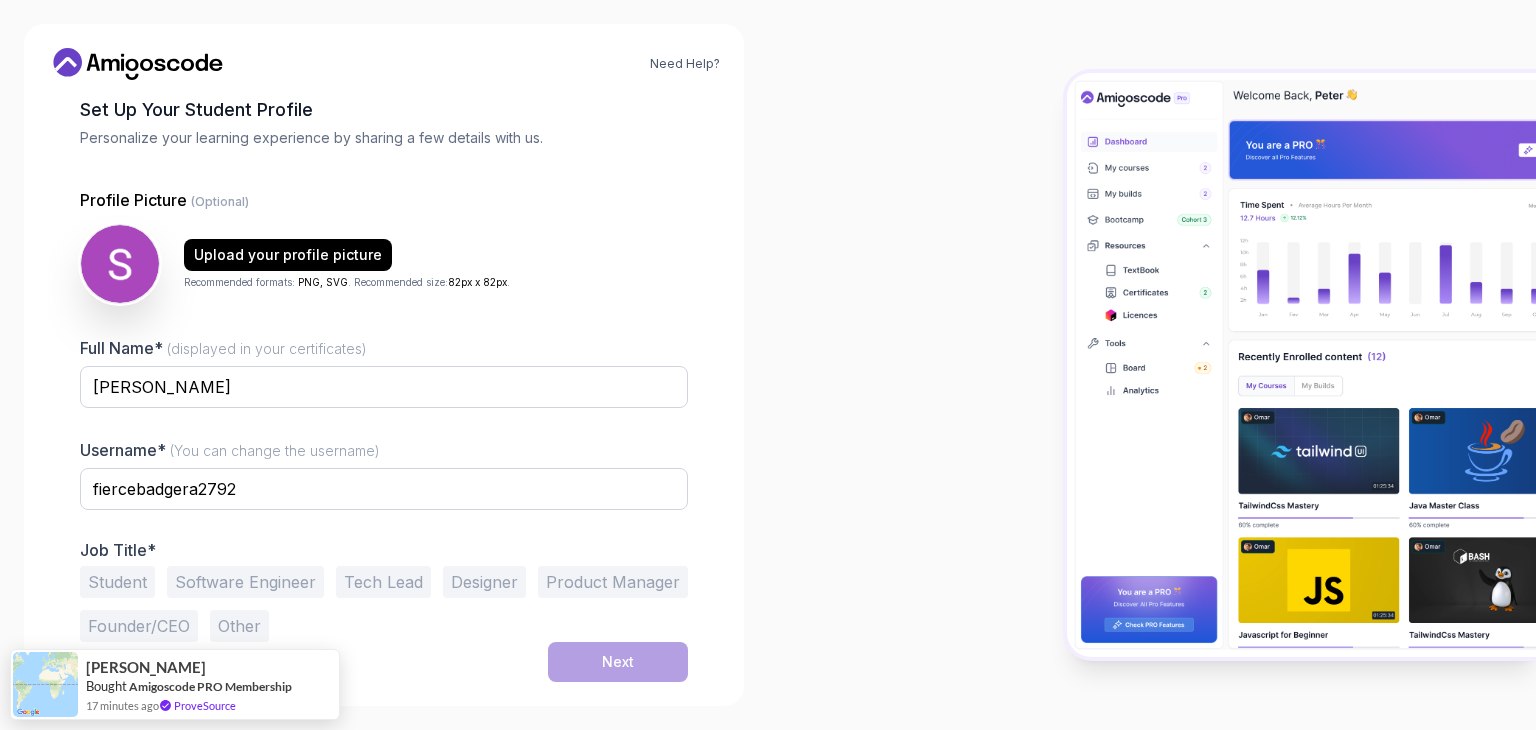 click on "Student" at bounding box center [117, 582] 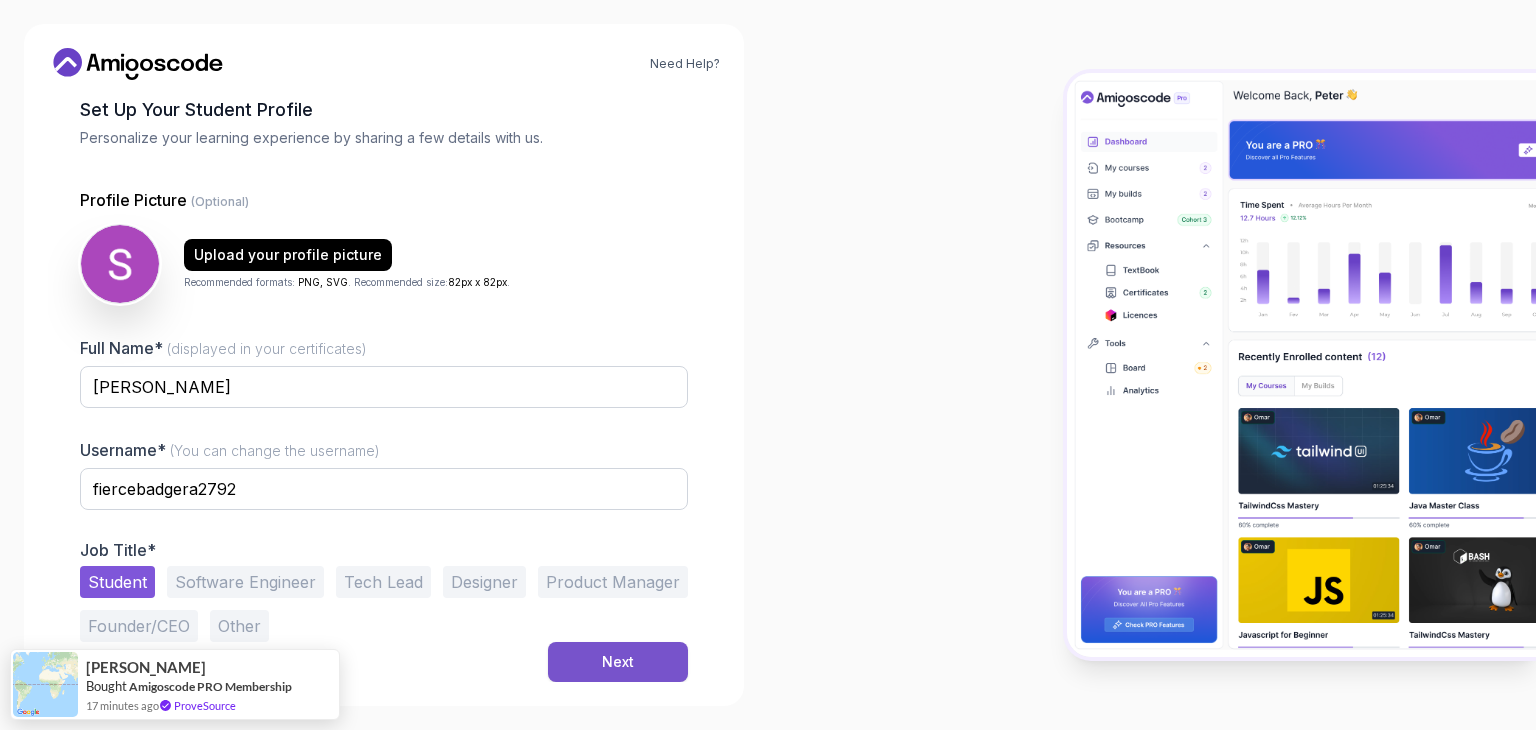 click on "Next" at bounding box center [618, 662] 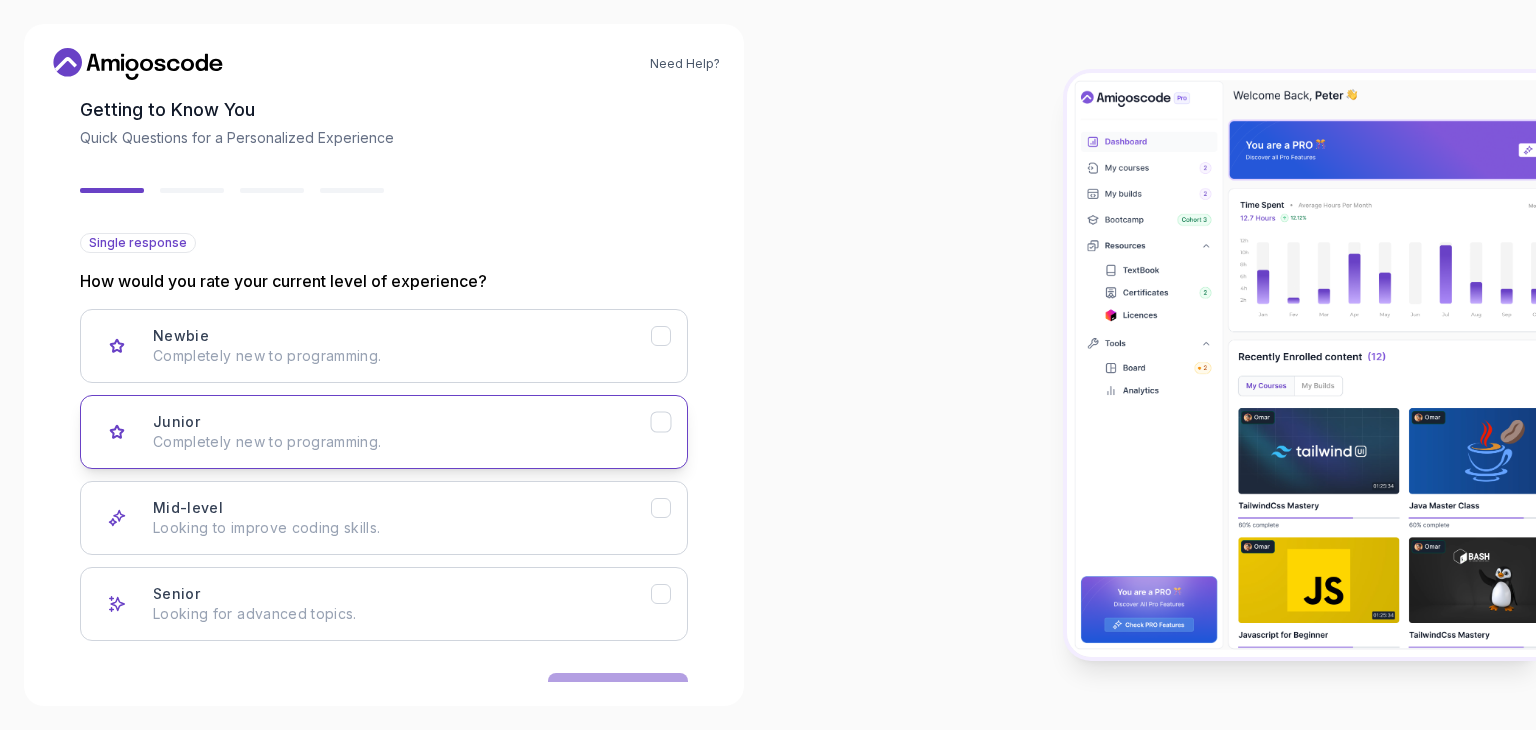 click on "Completely new to programming." at bounding box center (402, 442) 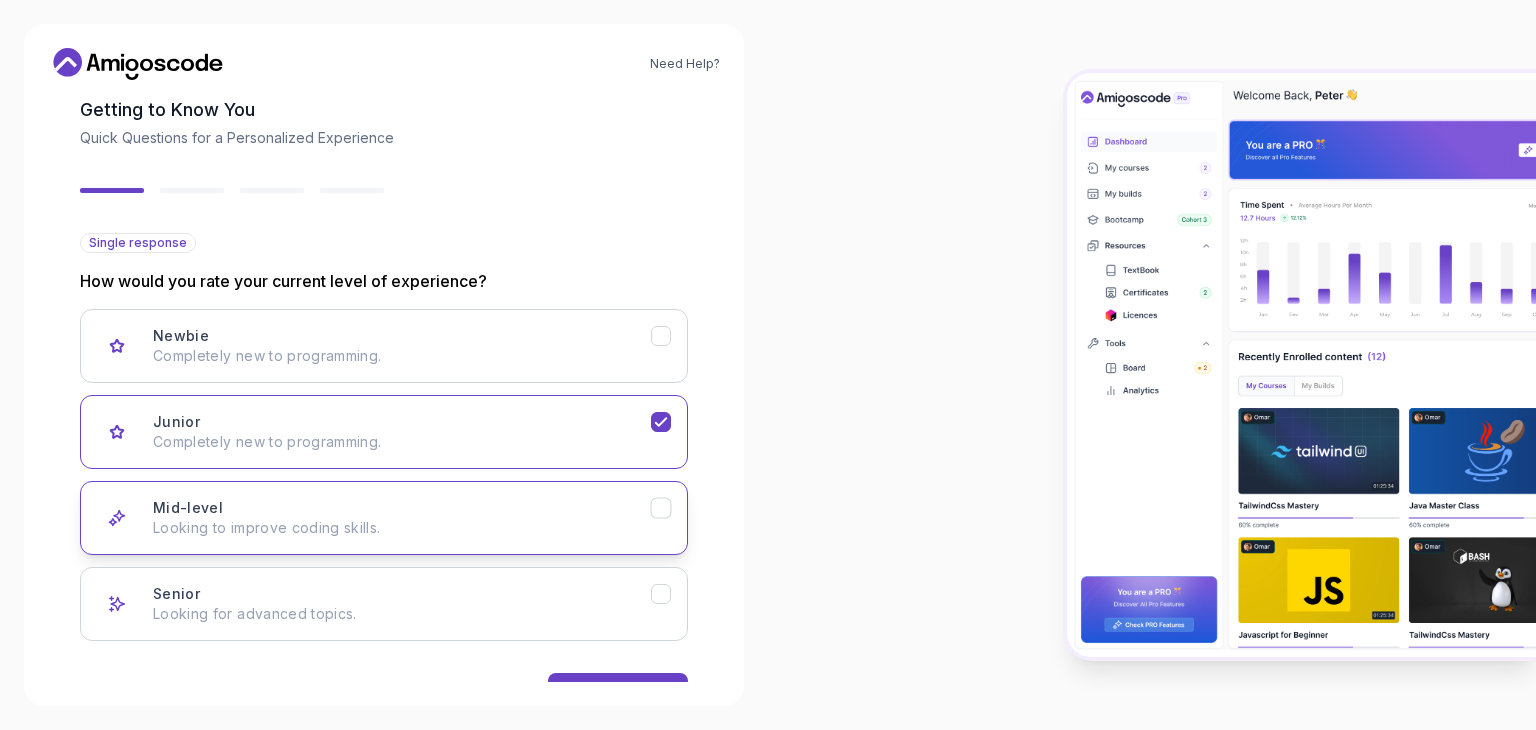 click on "Looking to improve coding skills." at bounding box center [402, 528] 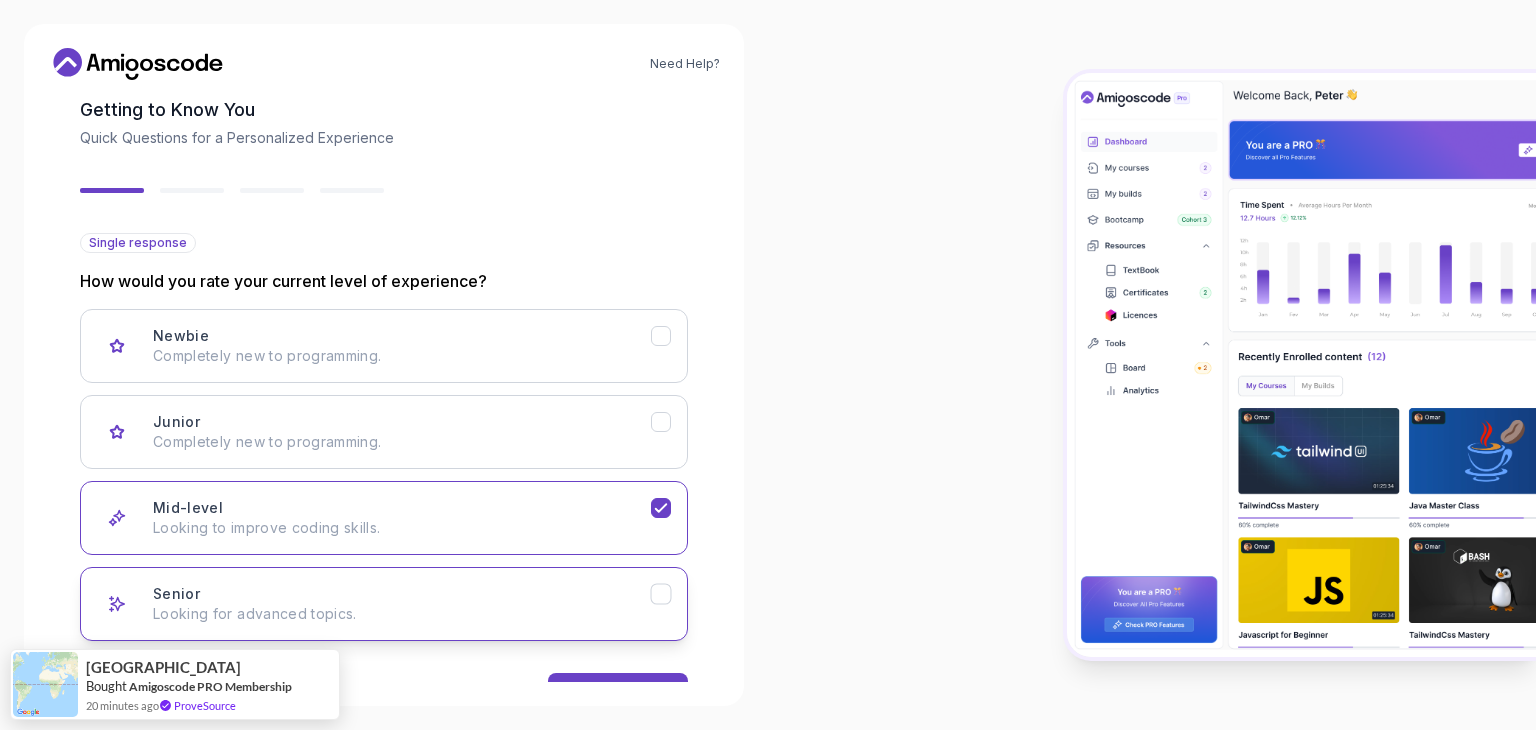 click on "Looking for advanced topics." at bounding box center (402, 614) 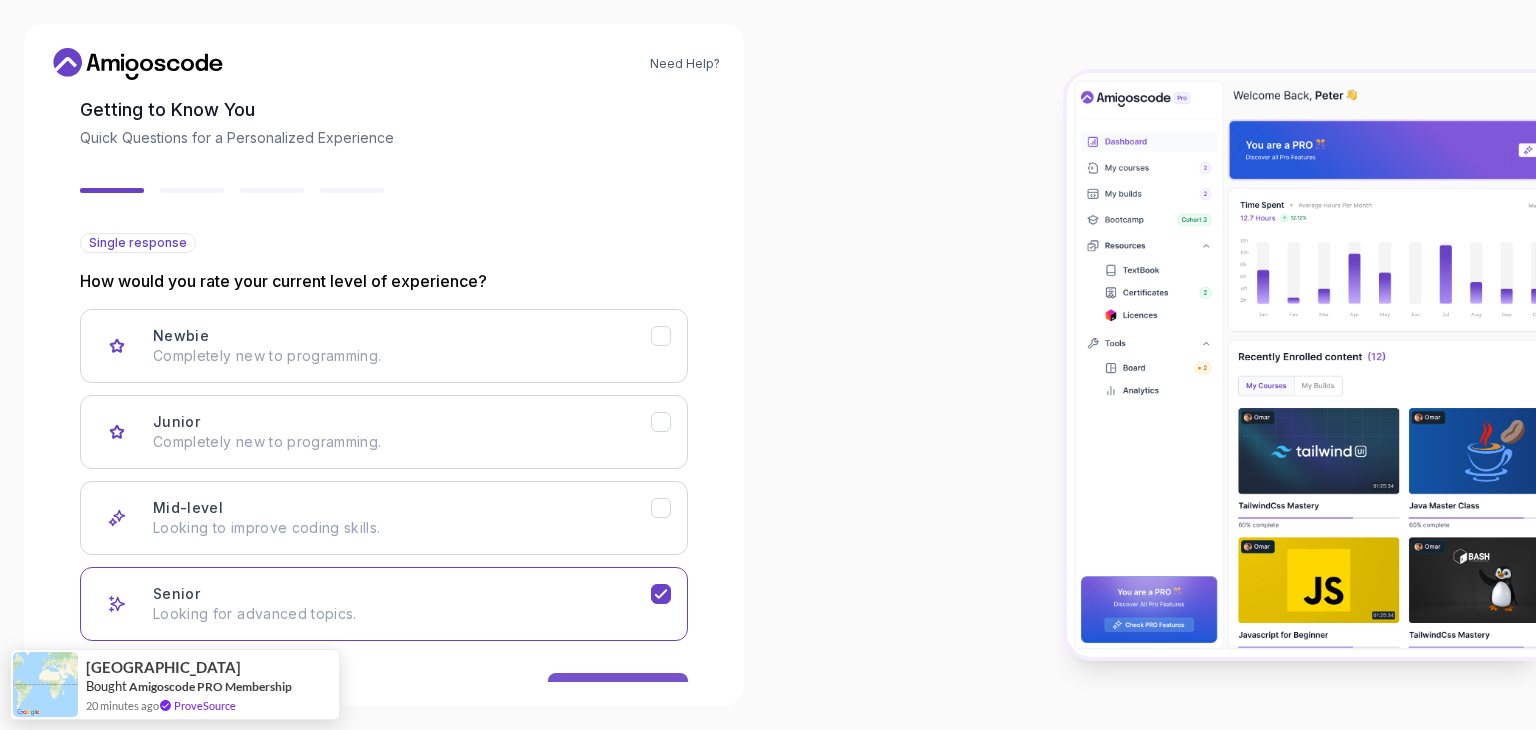 click on "Next" at bounding box center [618, 693] 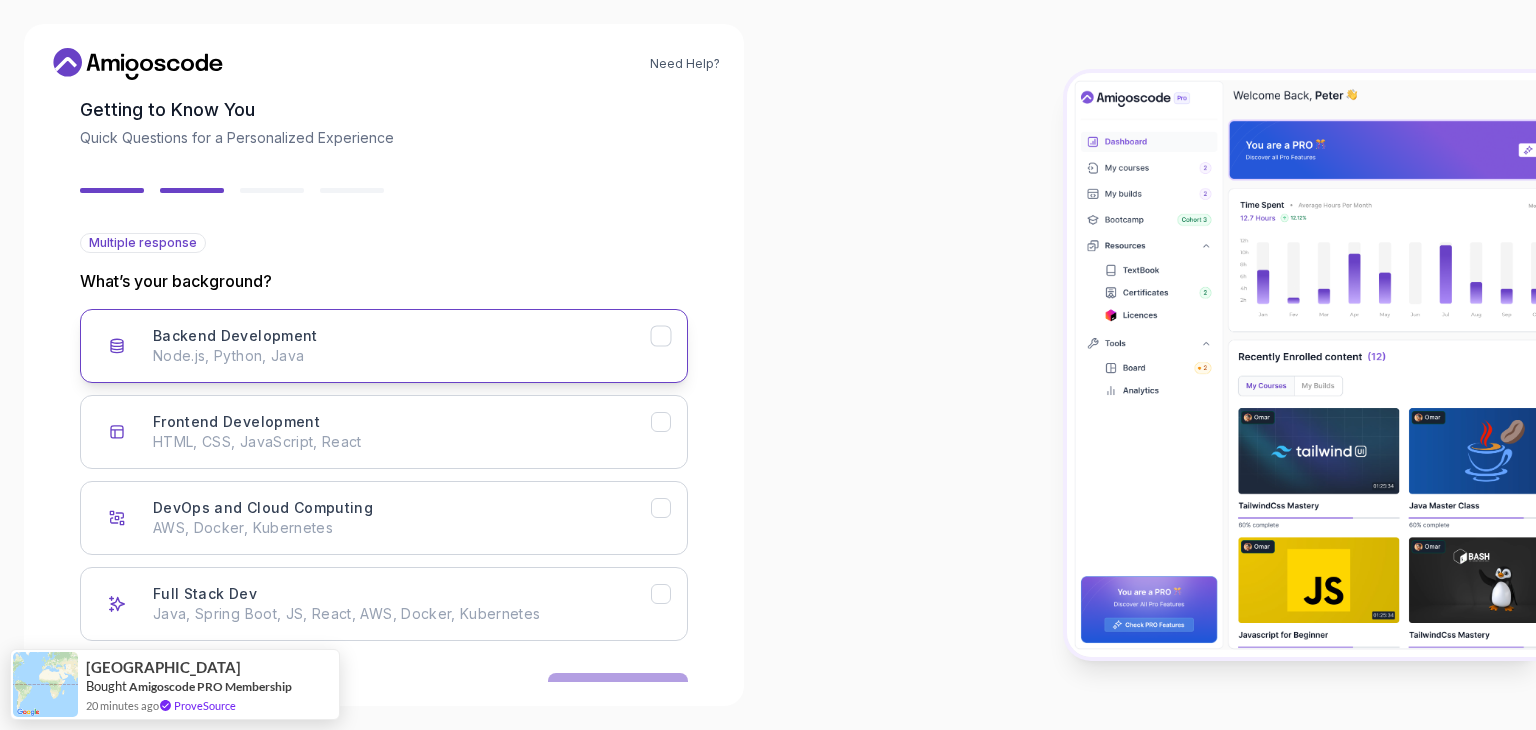 click on "Backend Development Node.js, Python, Java" at bounding box center [384, 346] 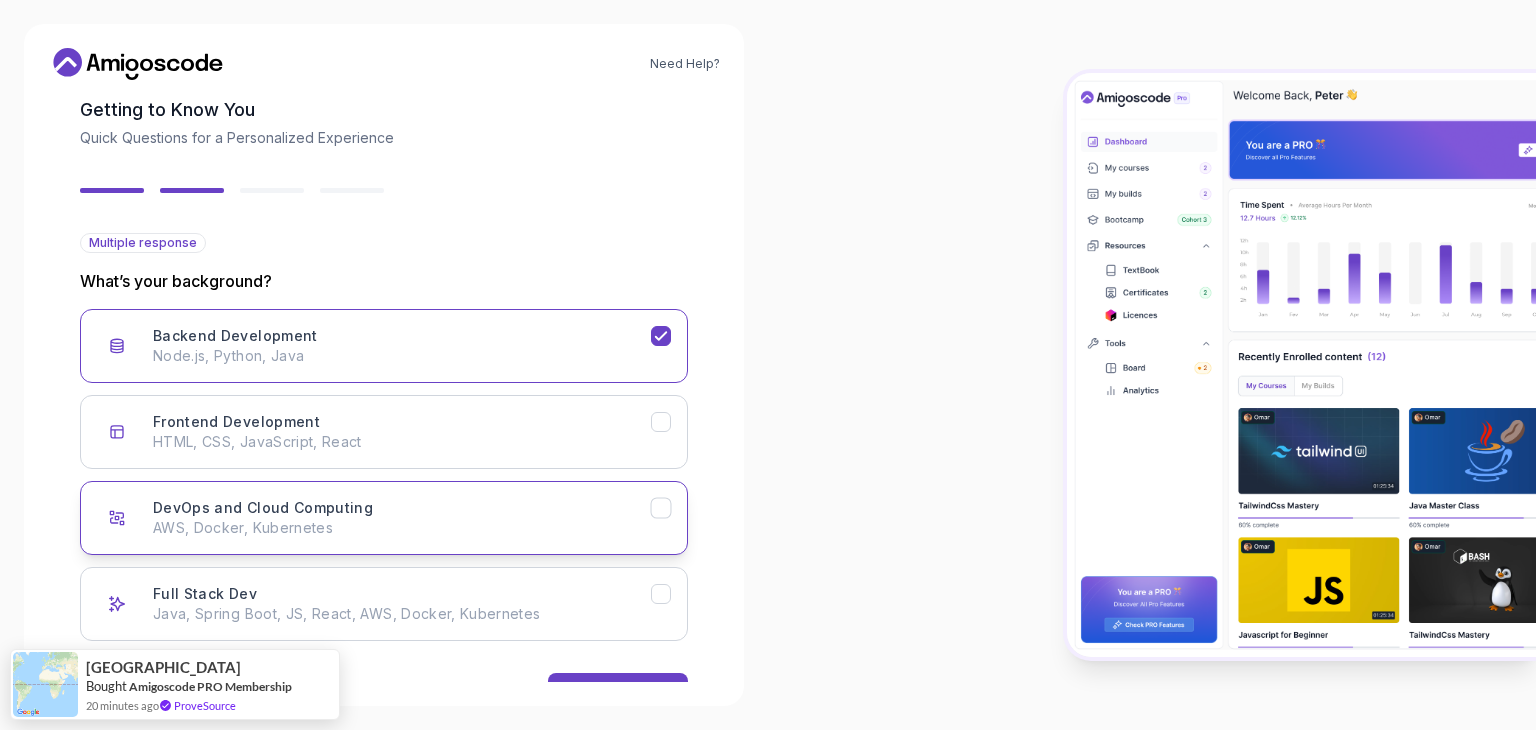 click on "AWS, Docker, Kubernetes" at bounding box center [402, 528] 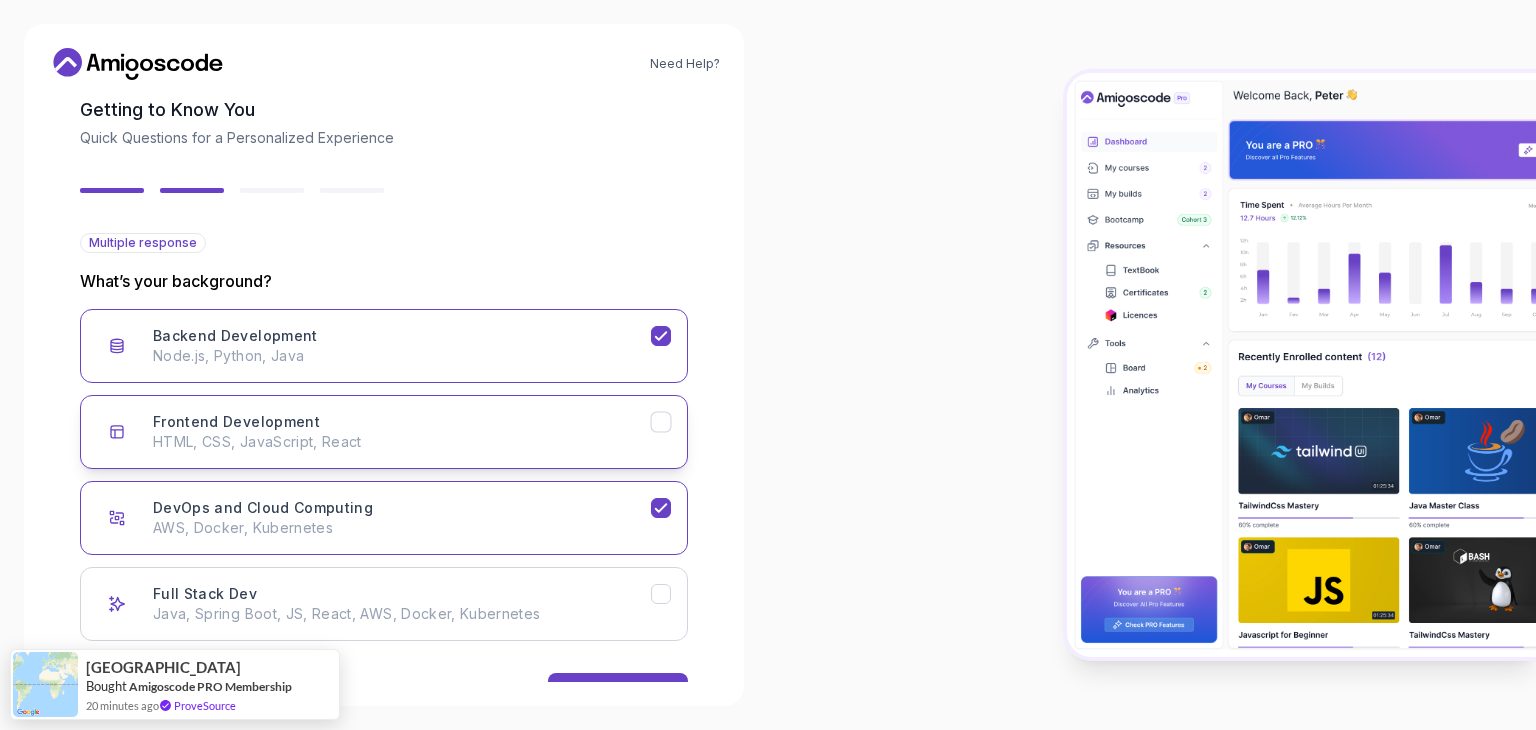 click on "HTML, CSS, JavaScript, React" at bounding box center [402, 442] 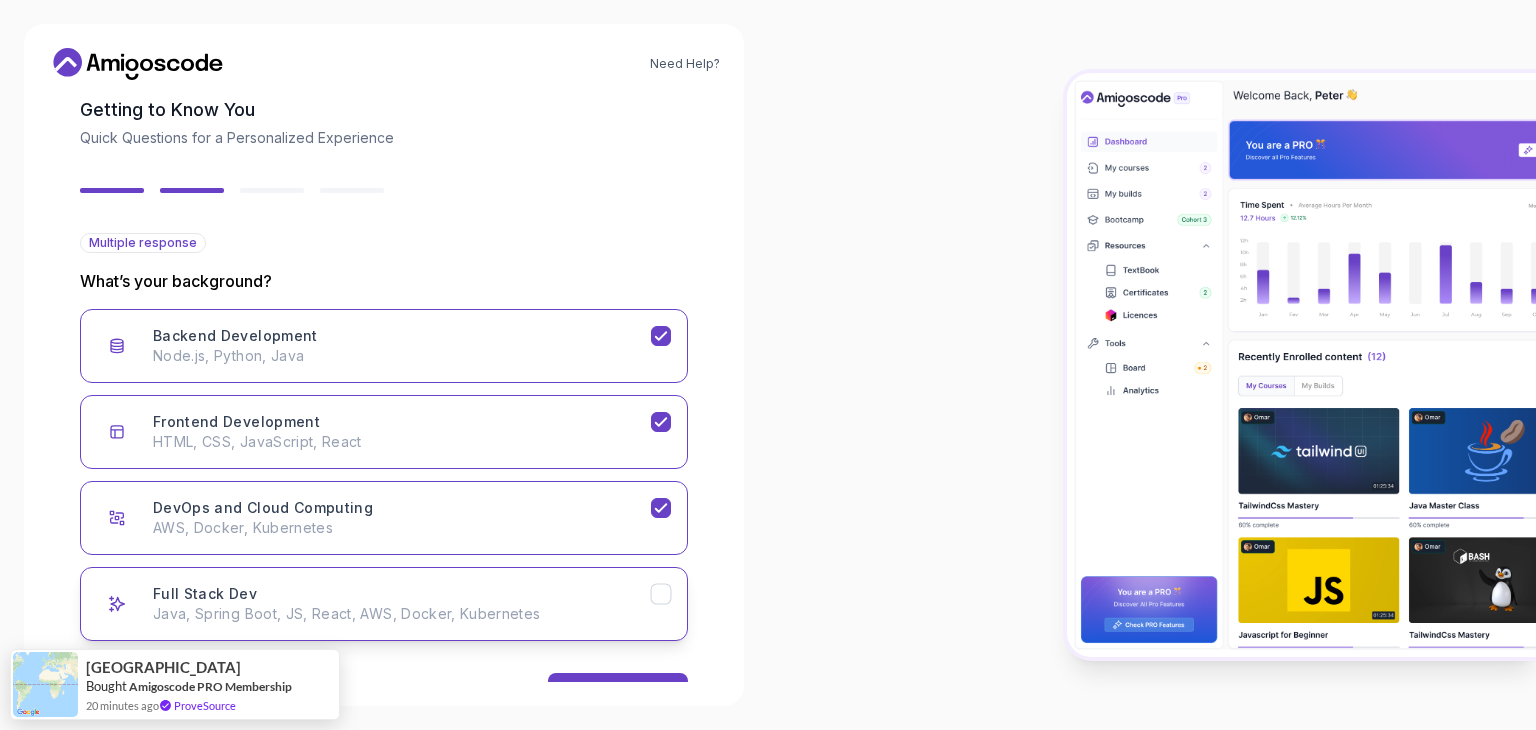 click on "Full Stack Dev Java, Spring Boot, JS, React, AWS, Docker, Kubernetes" at bounding box center (402, 604) 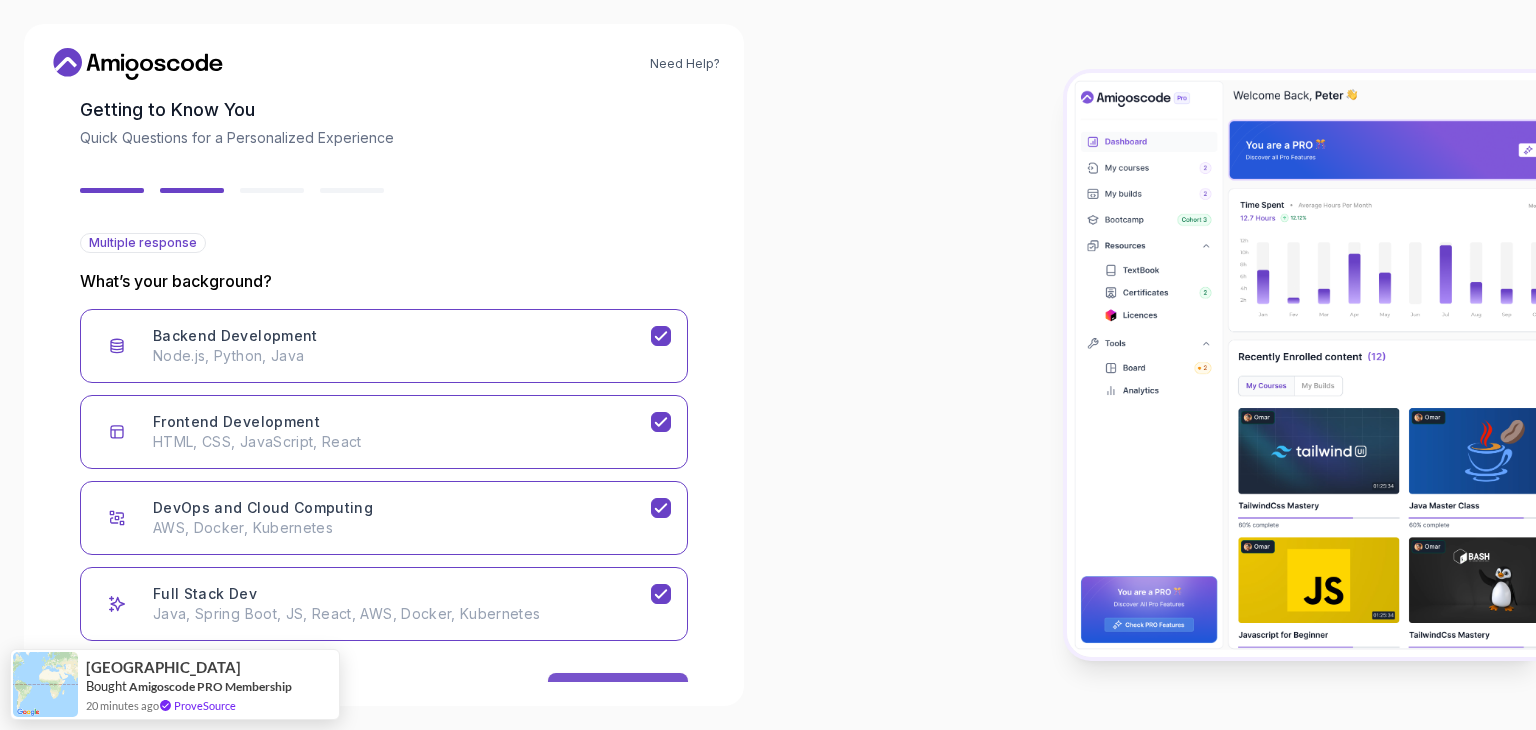 click on "Next" at bounding box center (618, 693) 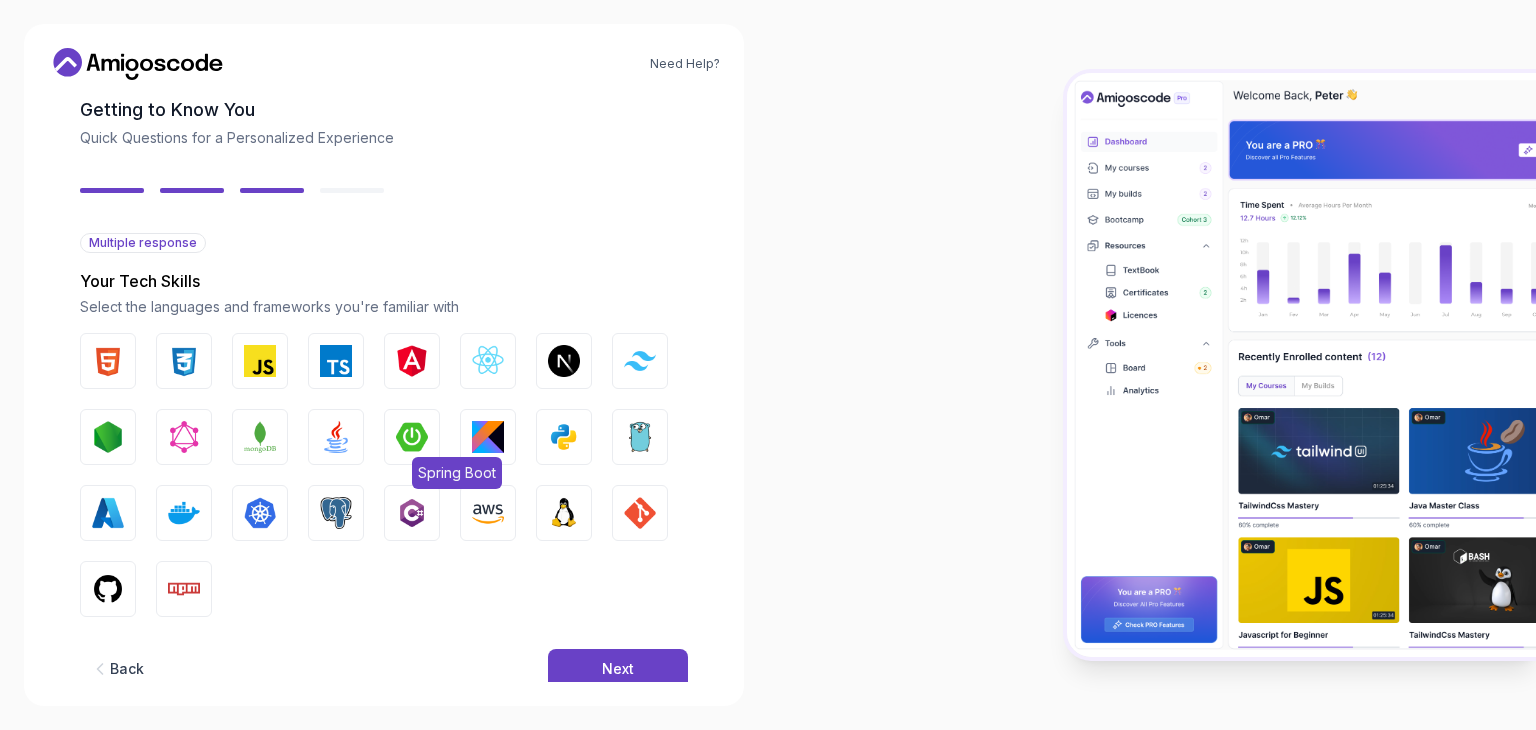click at bounding box center (412, 437) 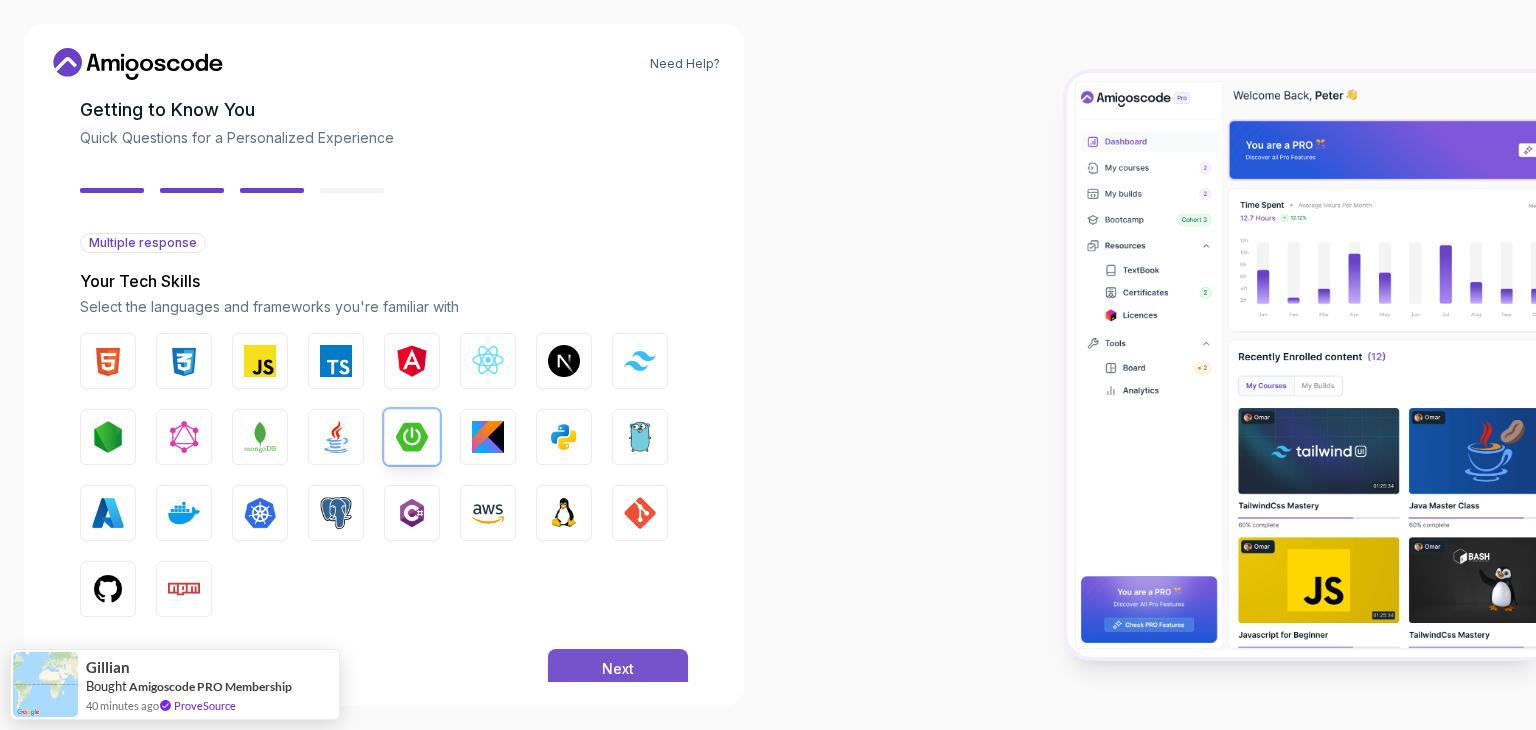 click on "Next" at bounding box center (618, 669) 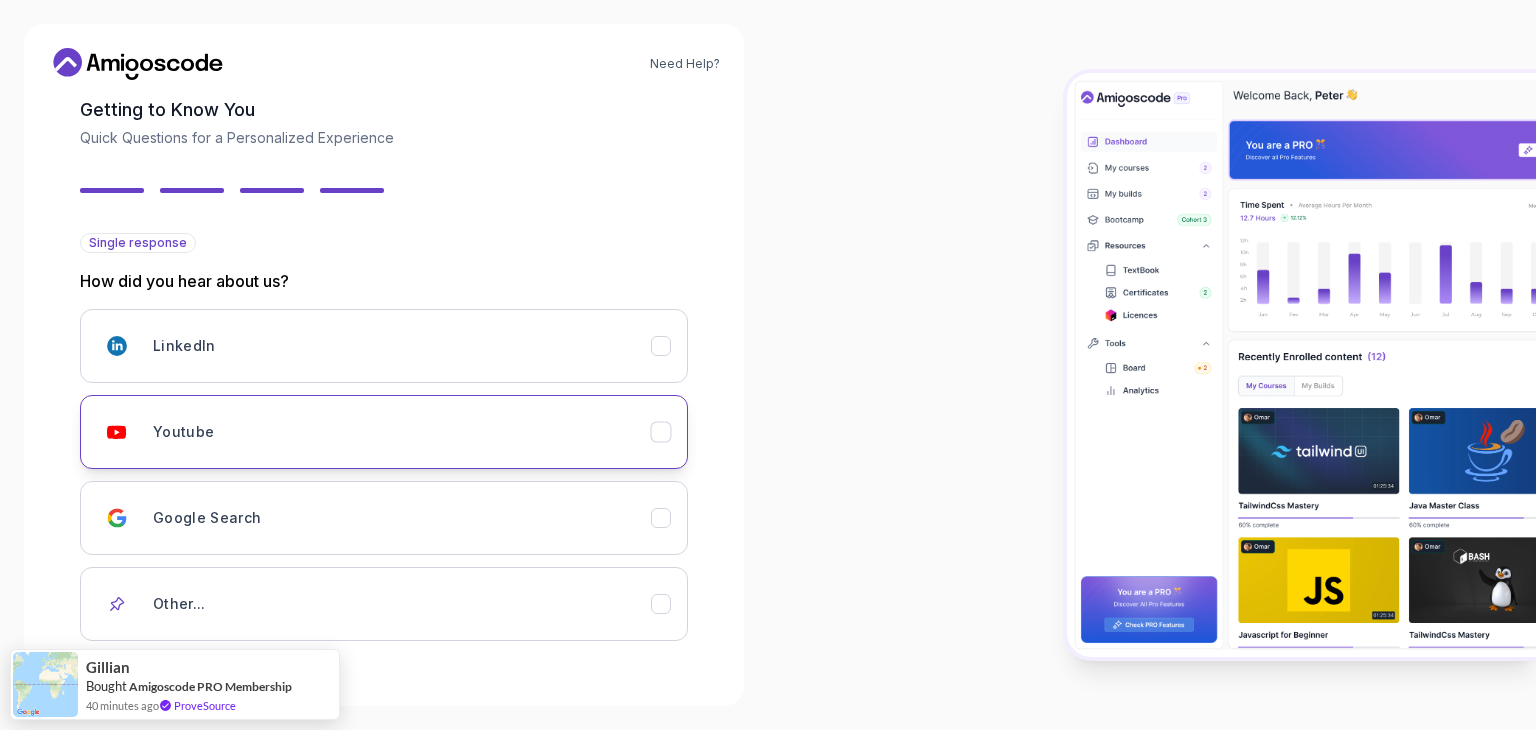 click on "Youtube" at bounding box center [402, 432] 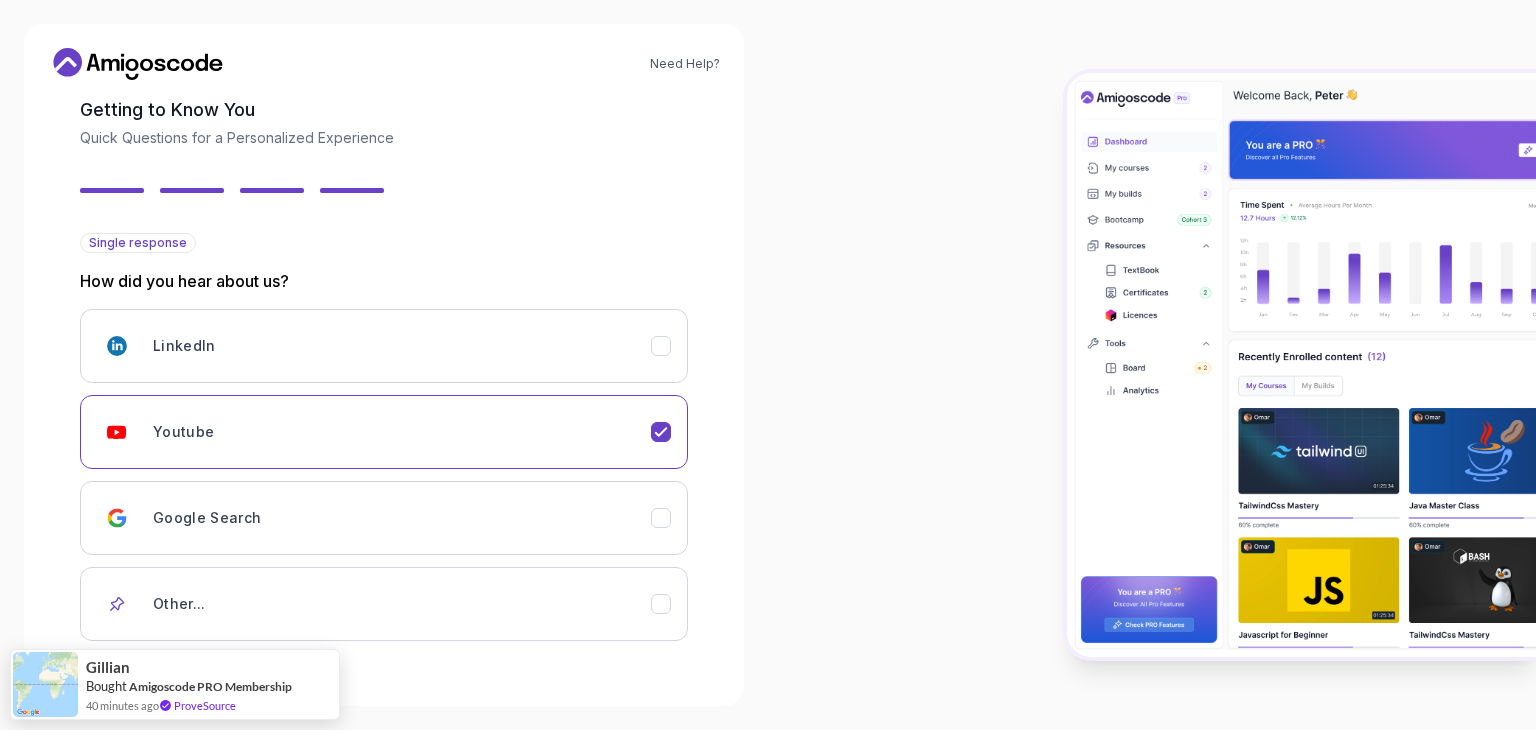 click on "Need Help? 2 Let's Get to Know You 1 Set Up Your Profile 2 Let's Get to Know You Getting to Know You Quick Questions for a Personalized Experience Single response How did you hear about us? LinkedIn Youtube Google Search Other... Back Next" at bounding box center (384, 365) 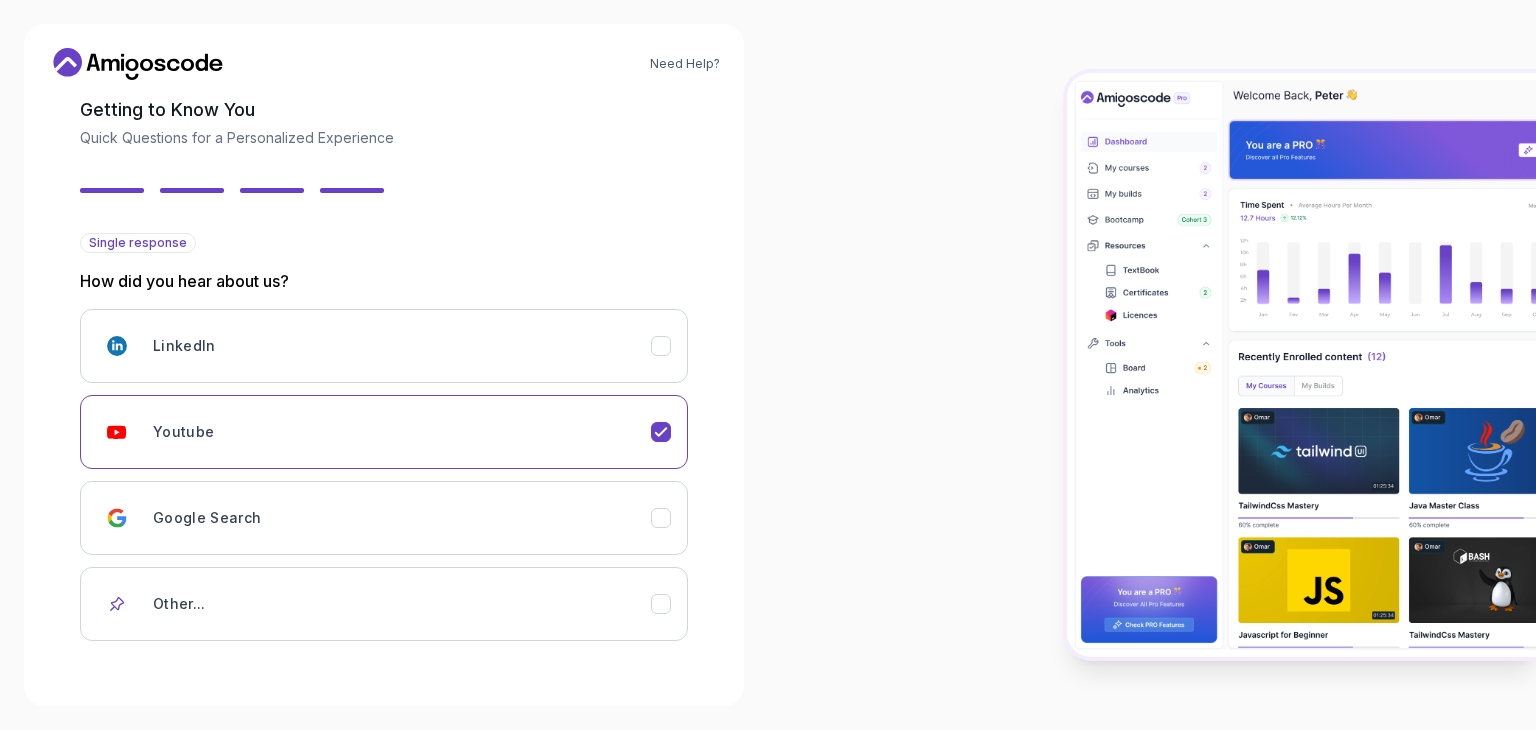 scroll, scrollTop: 177, scrollLeft: 0, axis: vertical 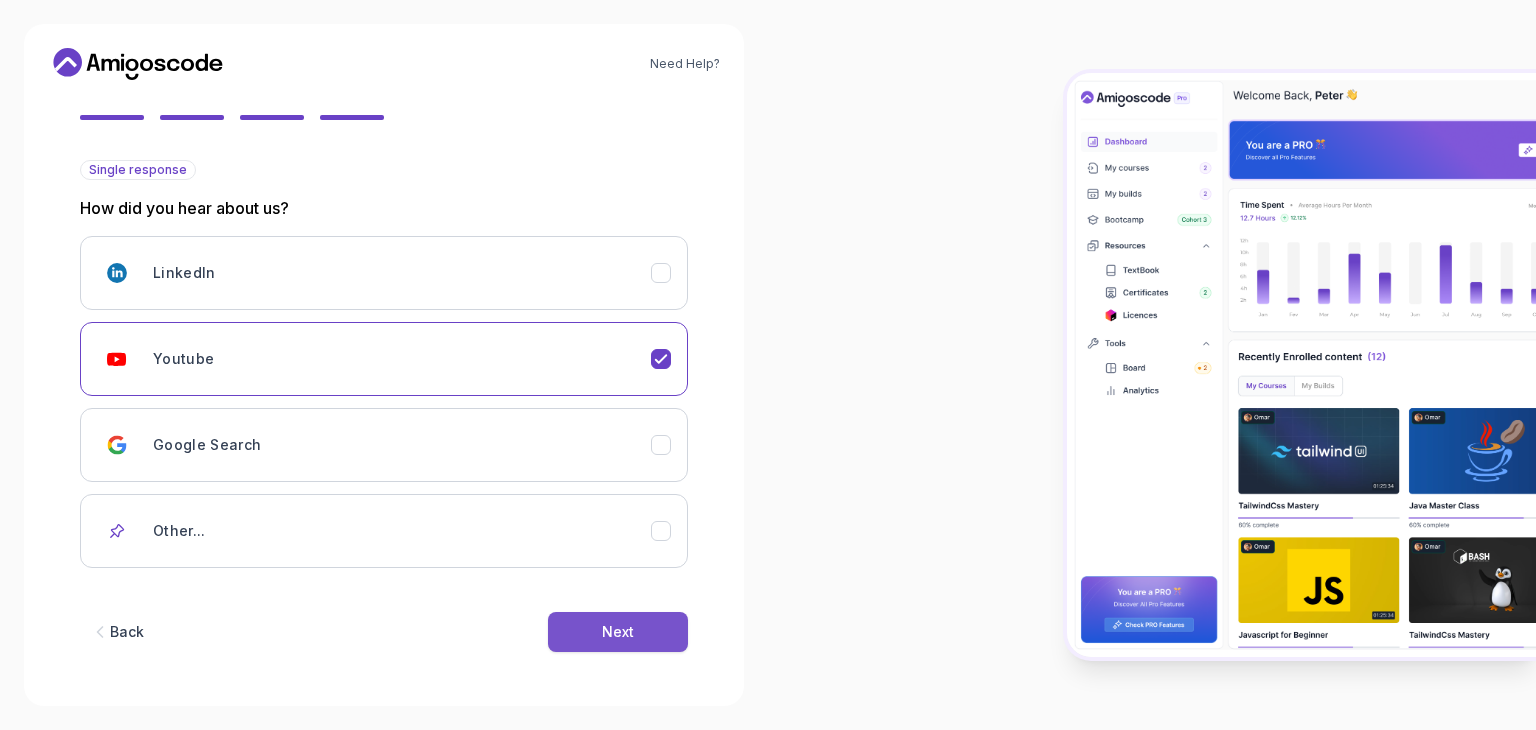 click on "Next" at bounding box center [618, 632] 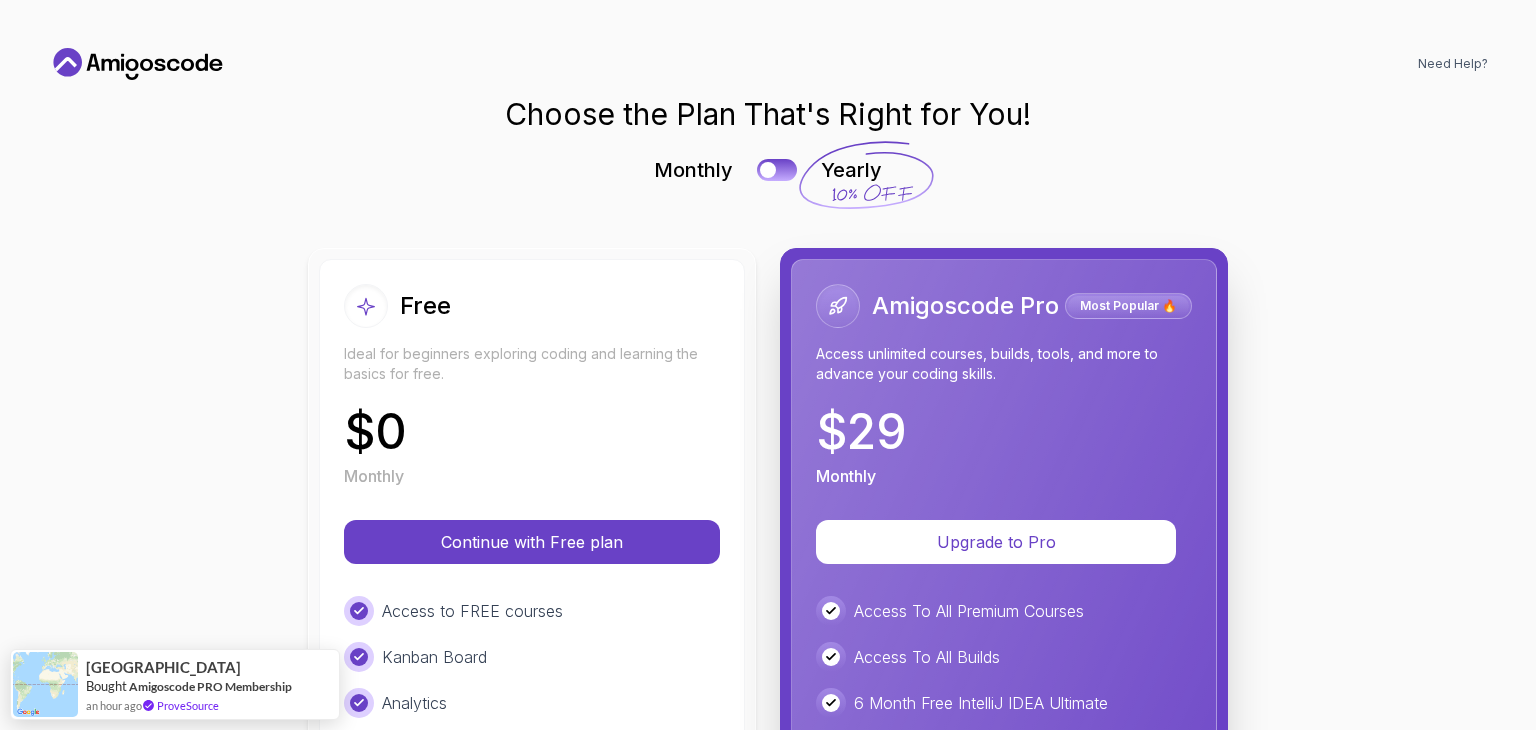 scroll, scrollTop: 0, scrollLeft: 0, axis: both 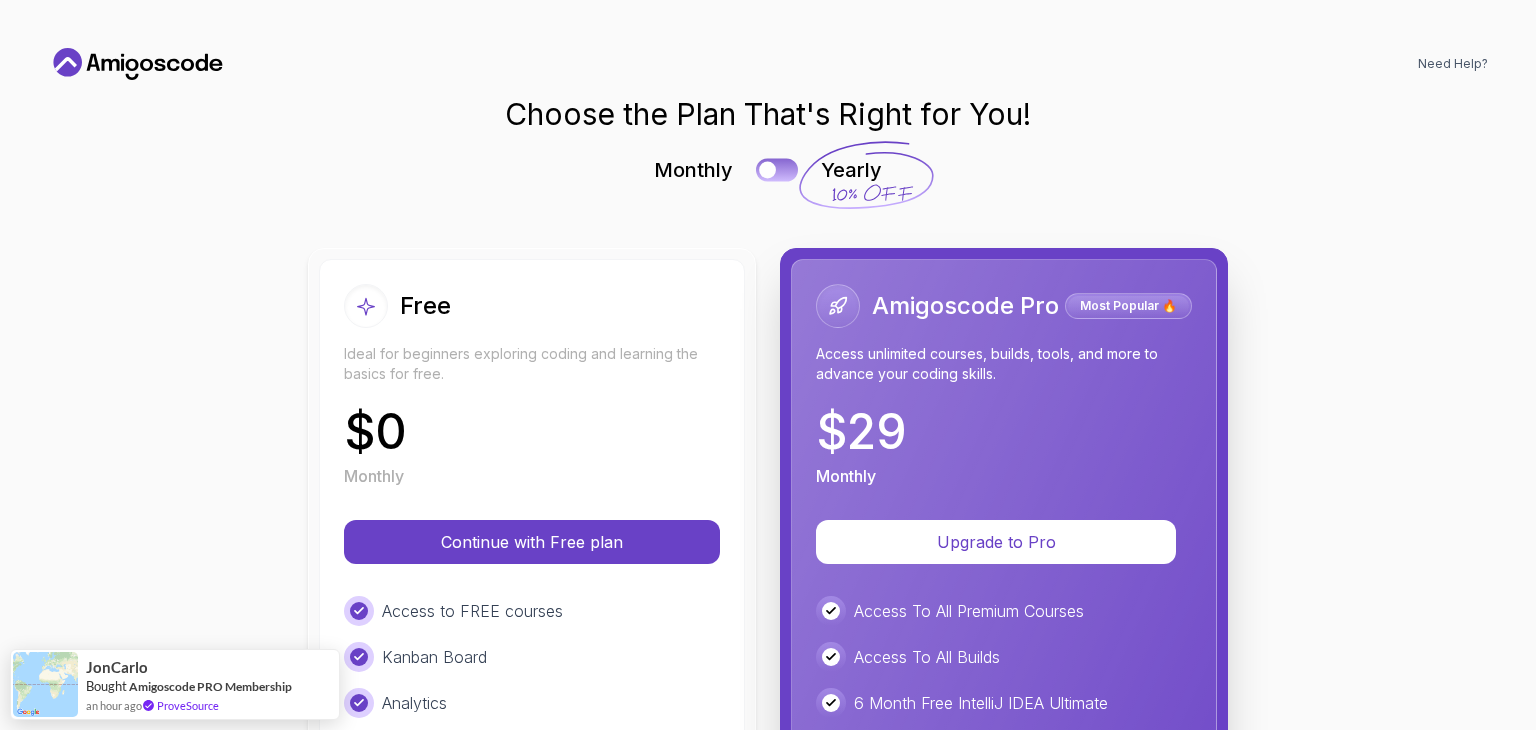 click at bounding box center [777, 169] 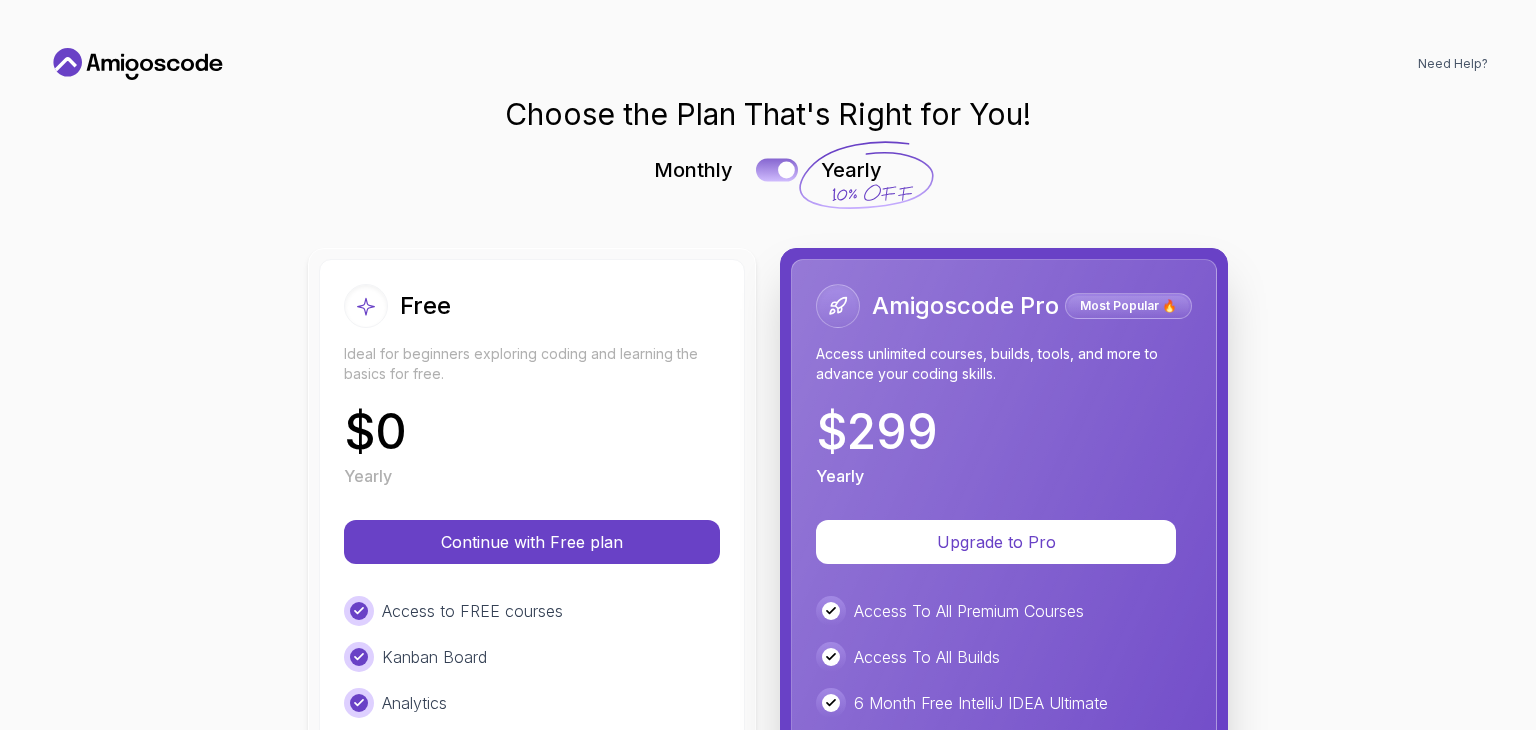 click at bounding box center (786, 170) 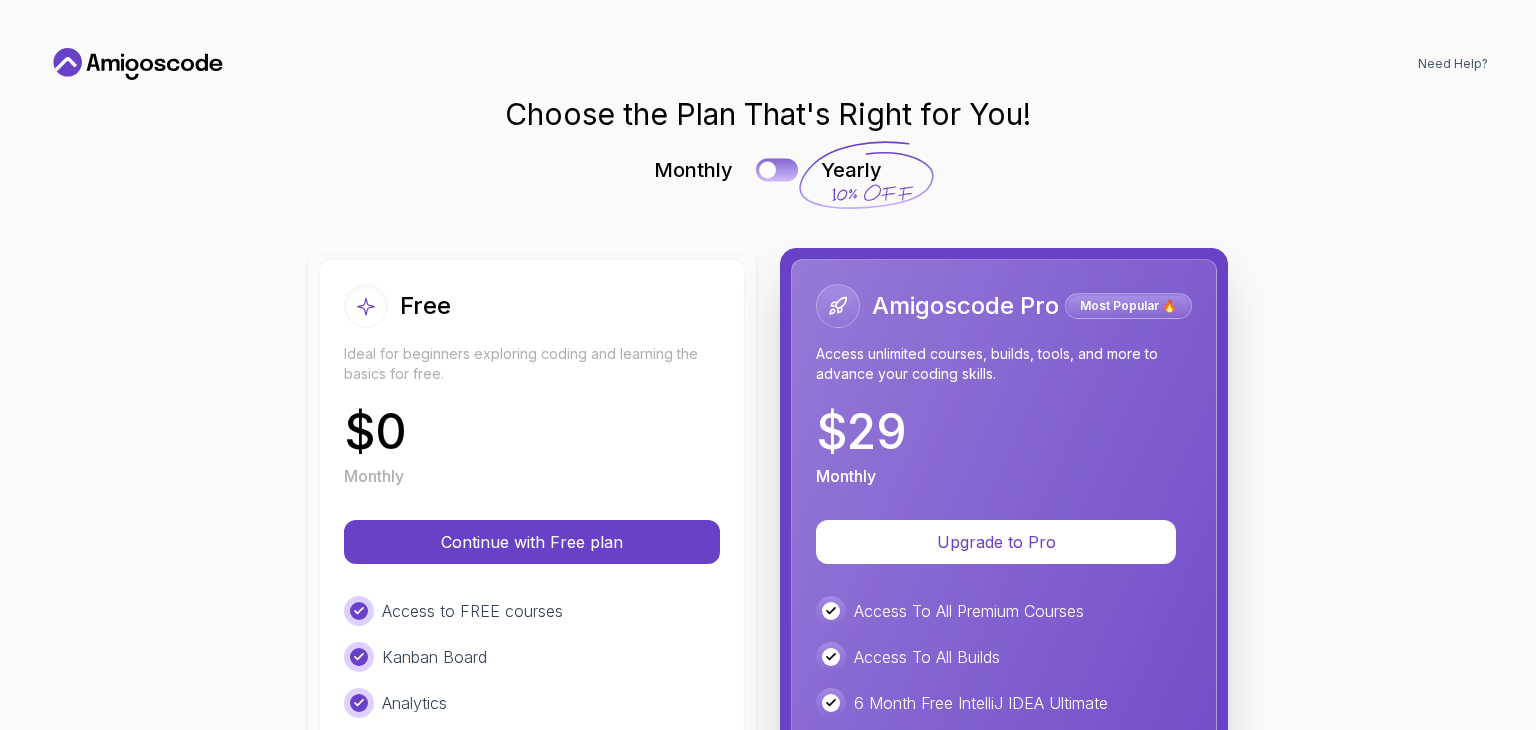 click at bounding box center (777, 169) 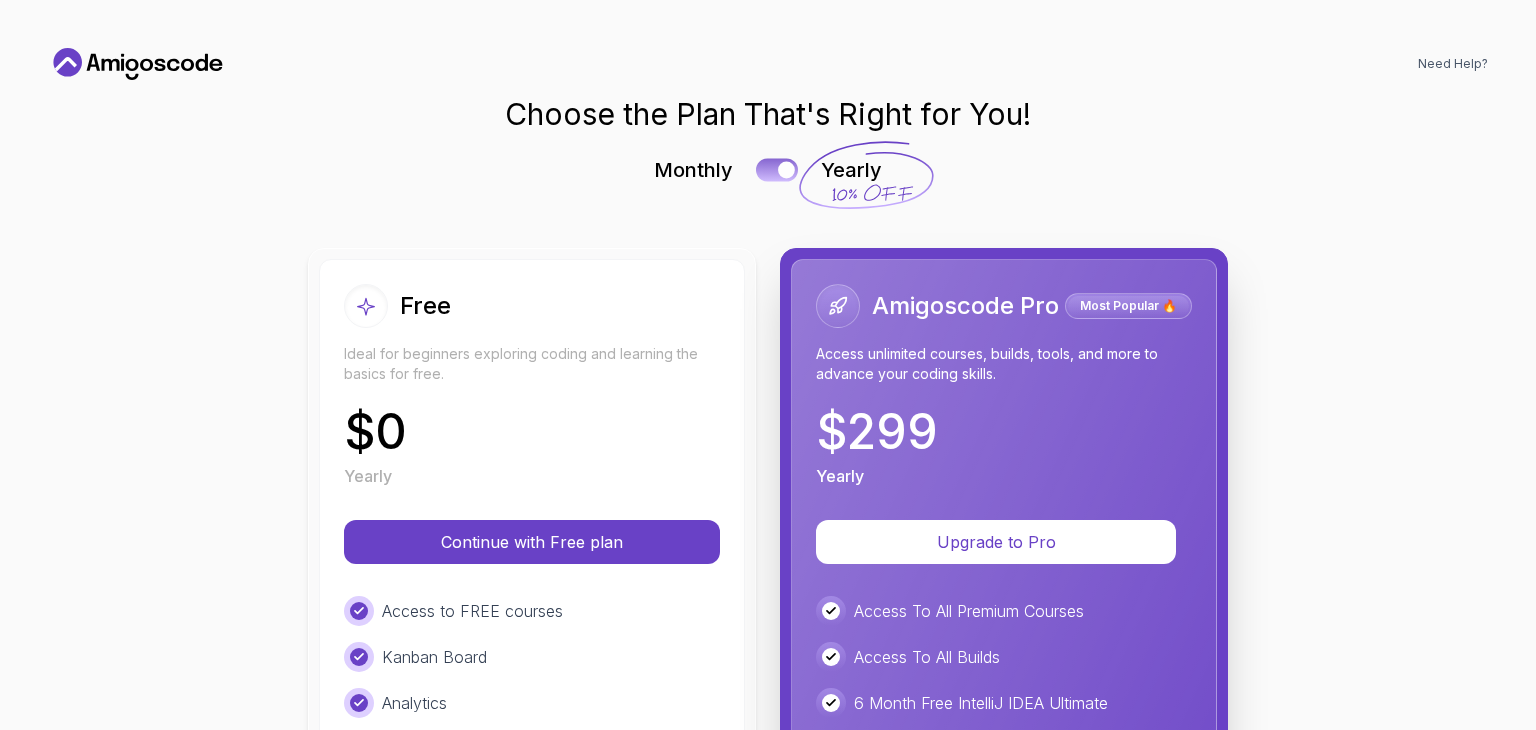 click at bounding box center [786, 170] 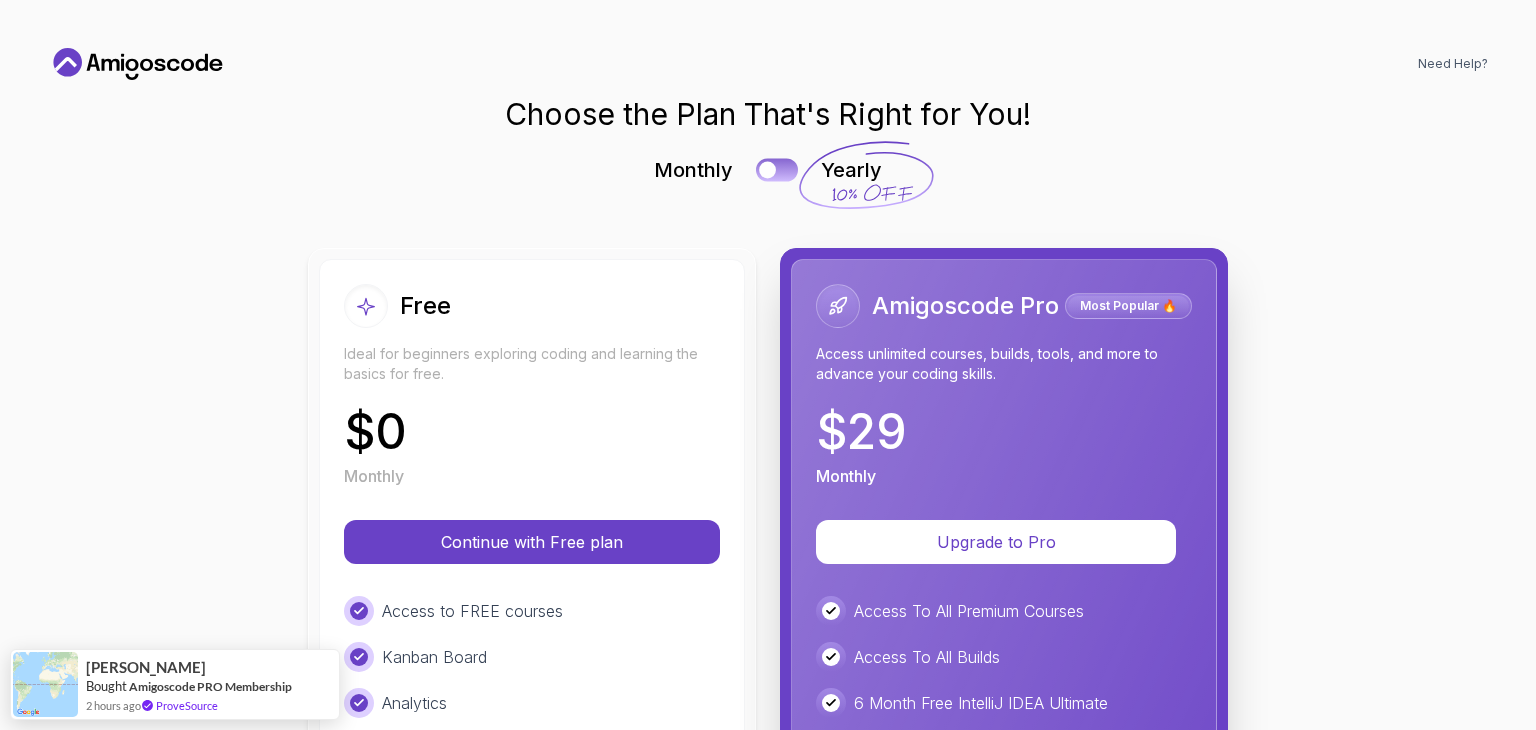 click at bounding box center [777, 169] 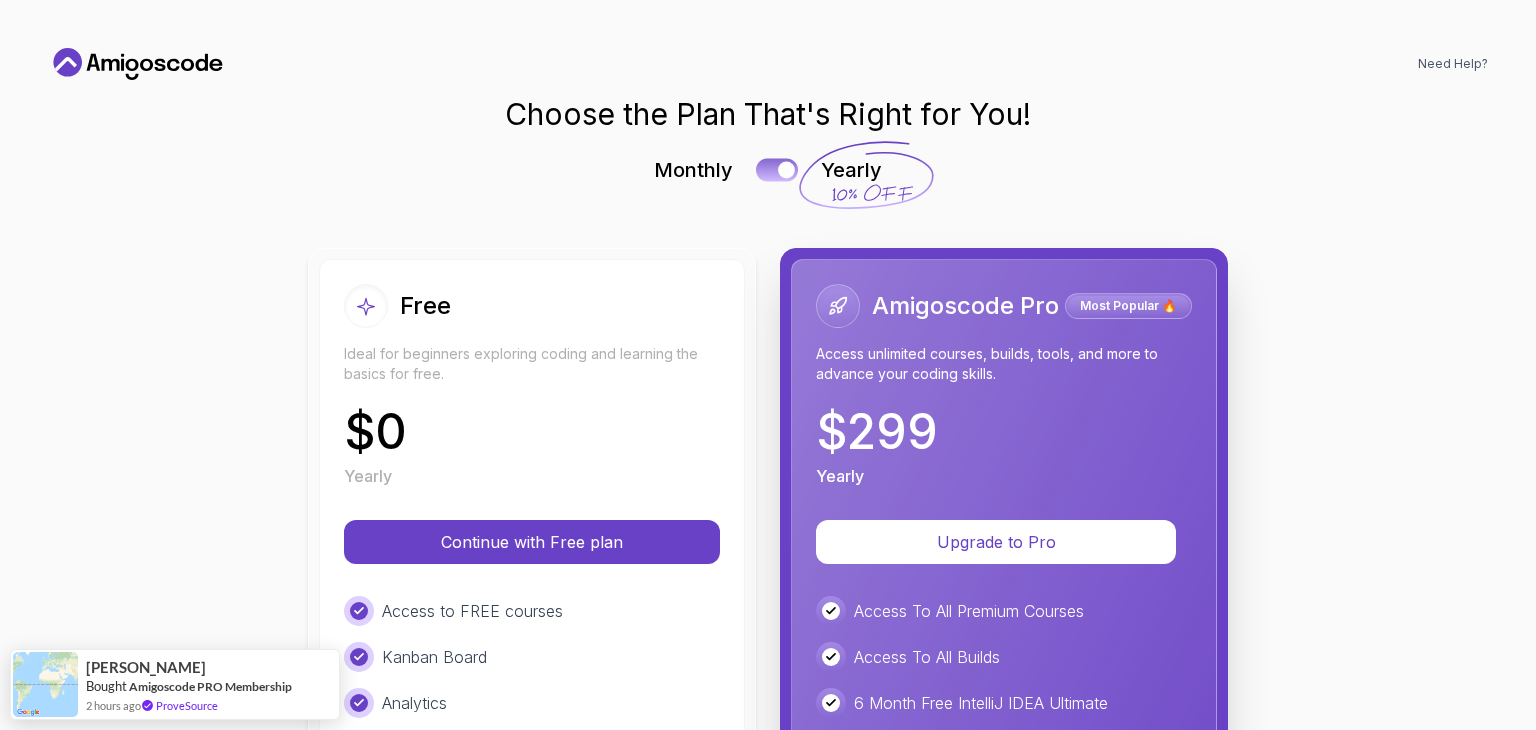click at bounding box center [786, 170] 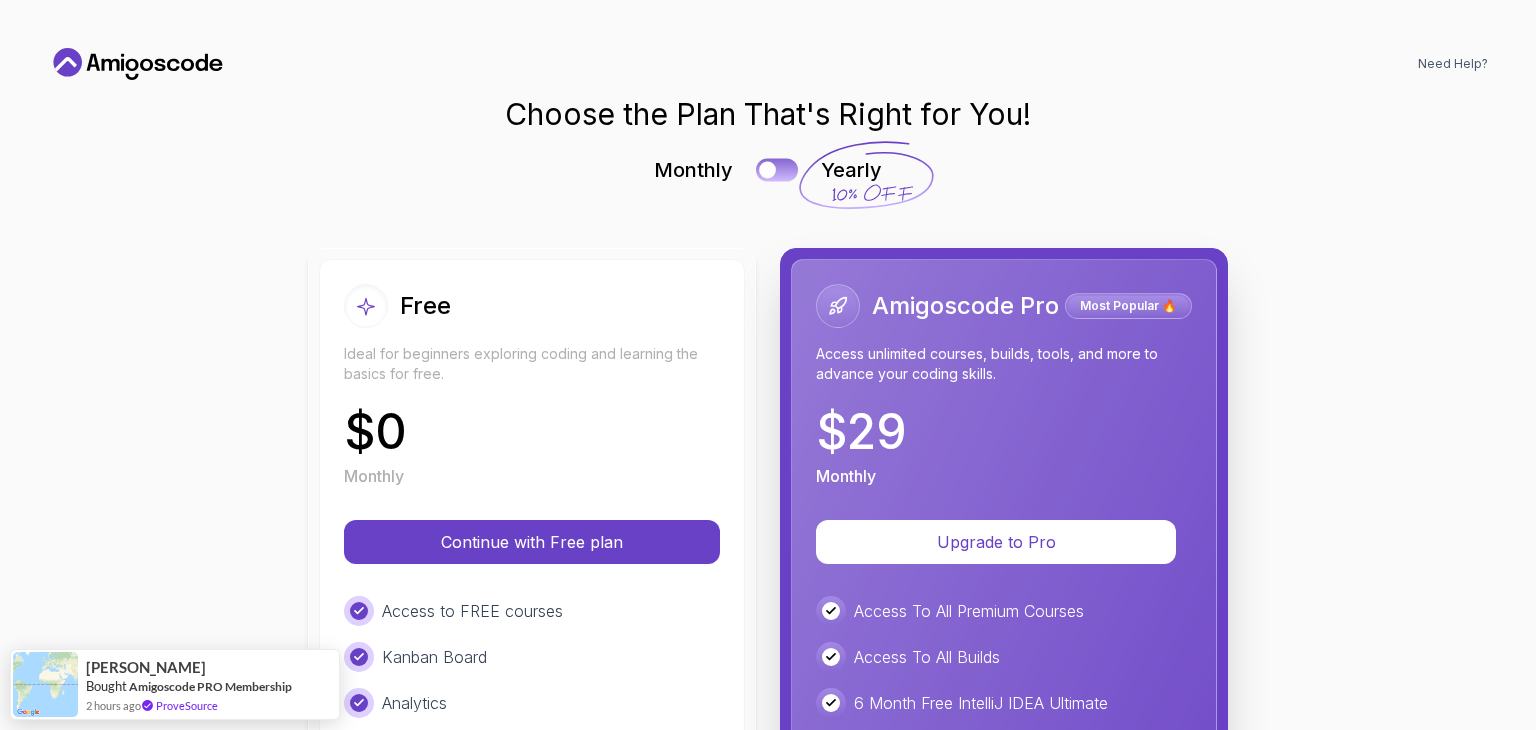 click at bounding box center (777, 169) 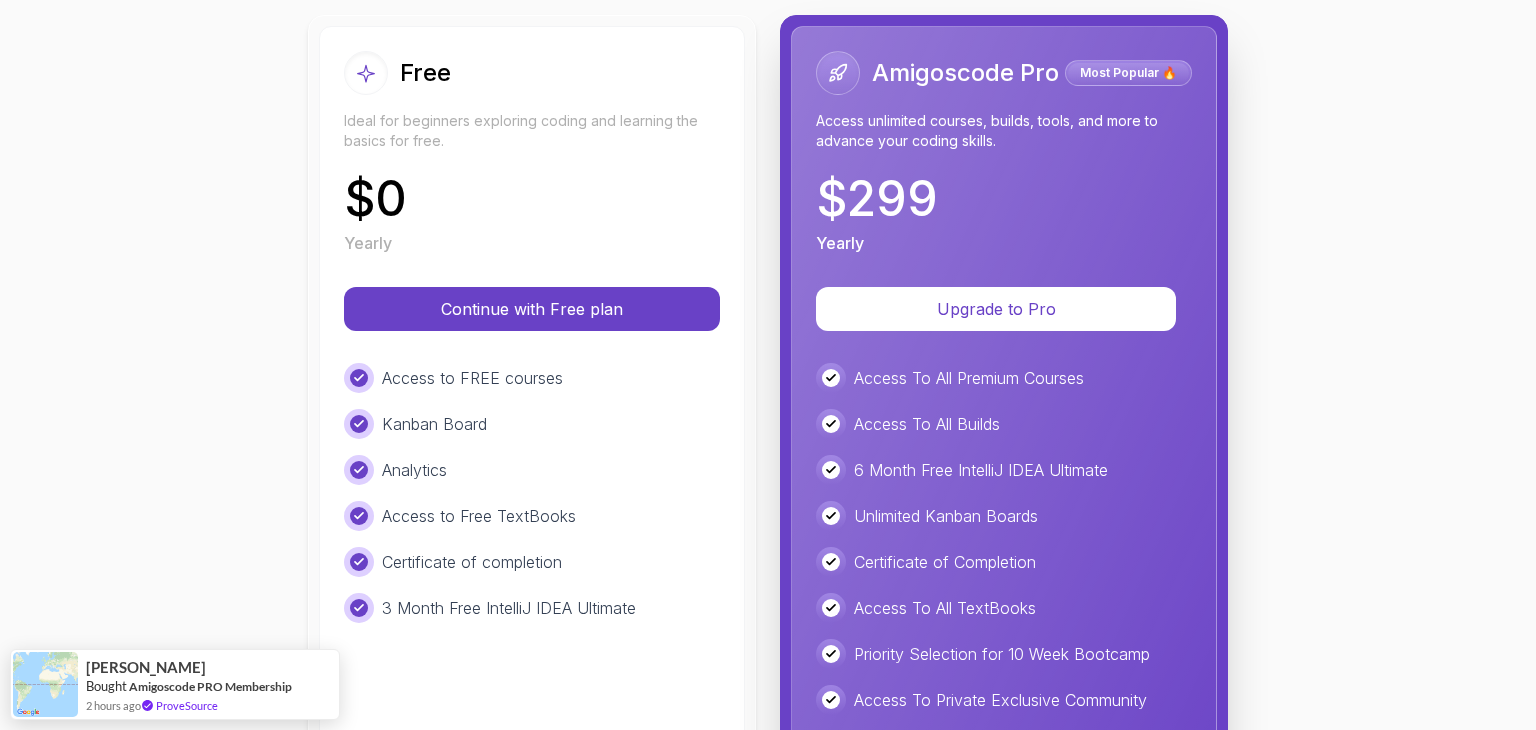 scroll, scrollTop: 251, scrollLeft: 0, axis: vertical 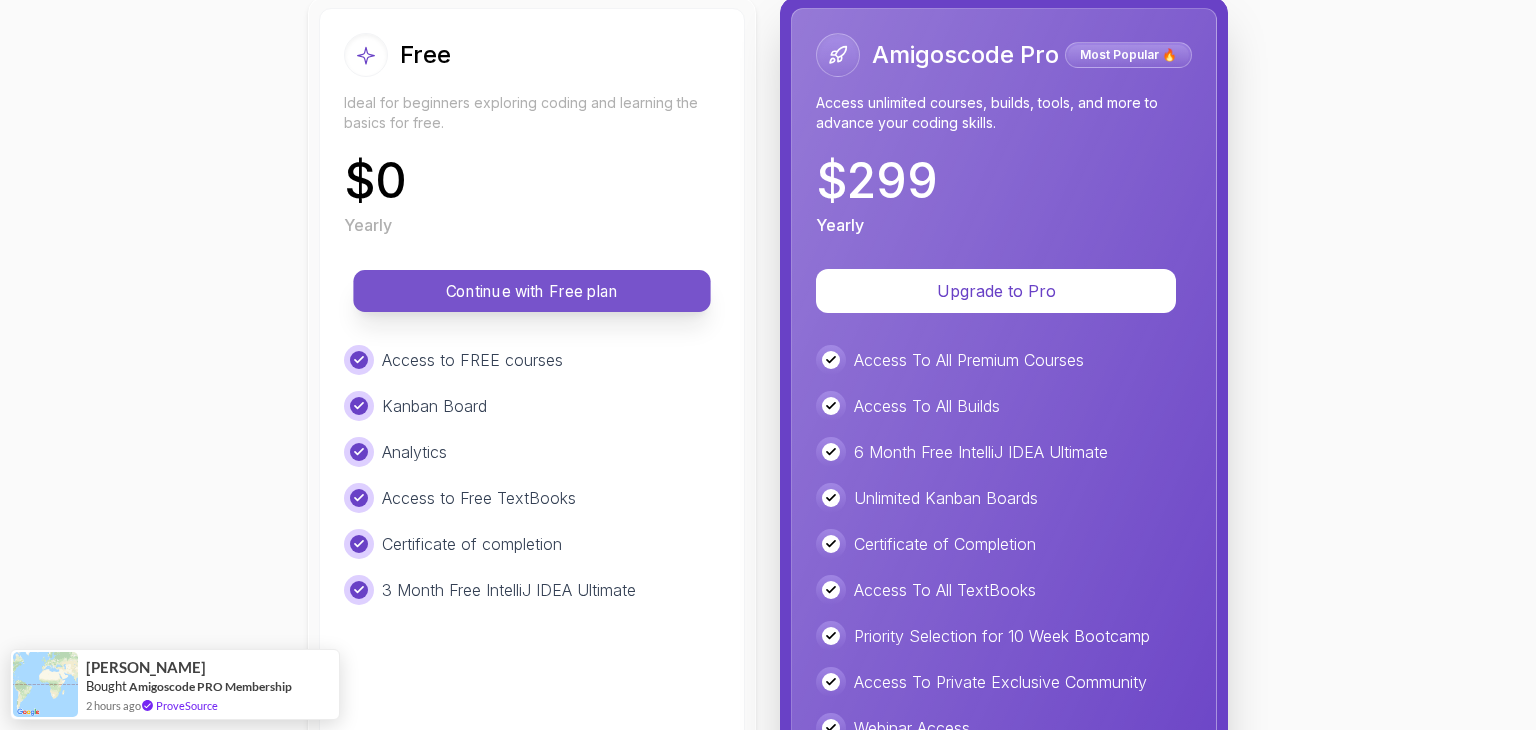 click on "Continue with Free plan" at bounding box center [532, 291] 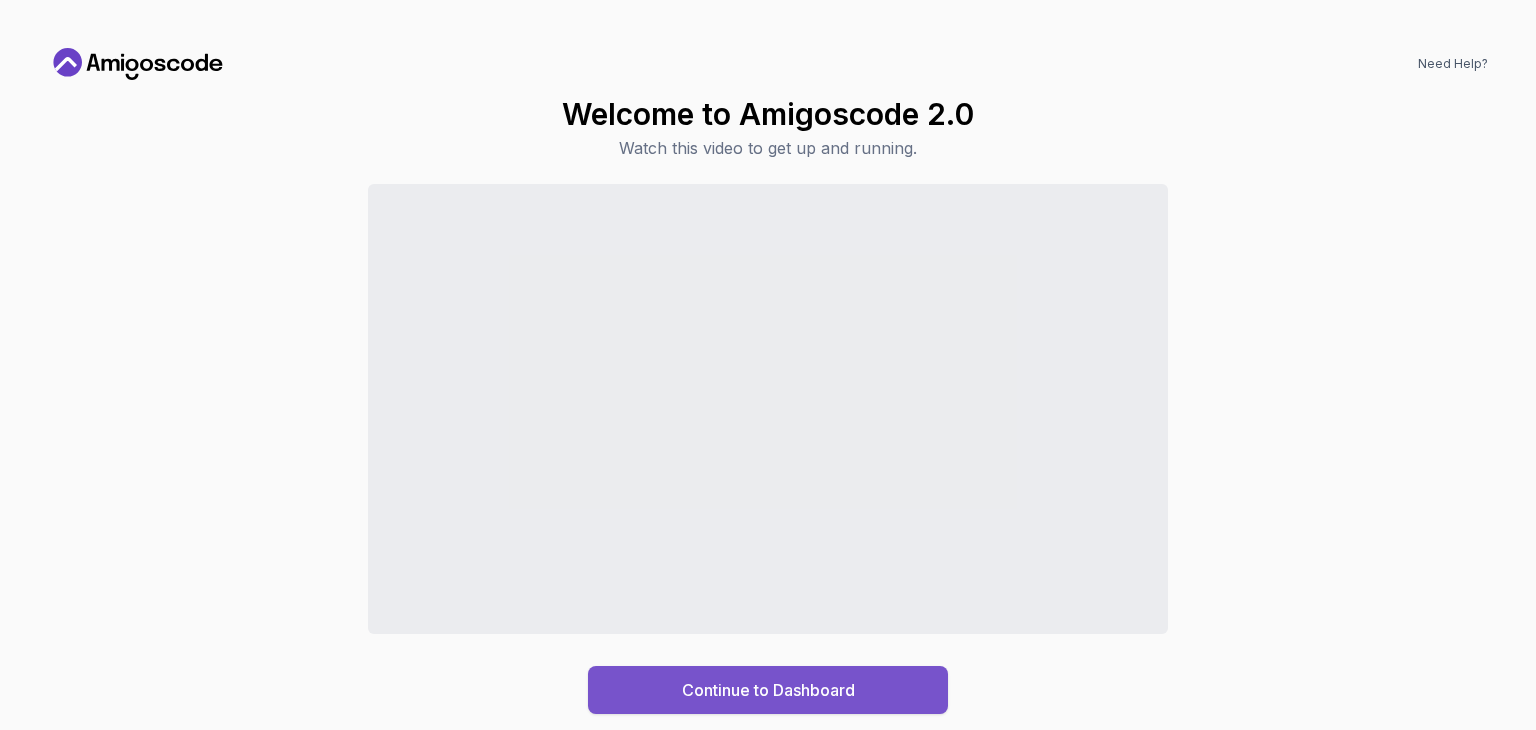 click on "Continue to Dashboard" at bounding box center (768, 690) 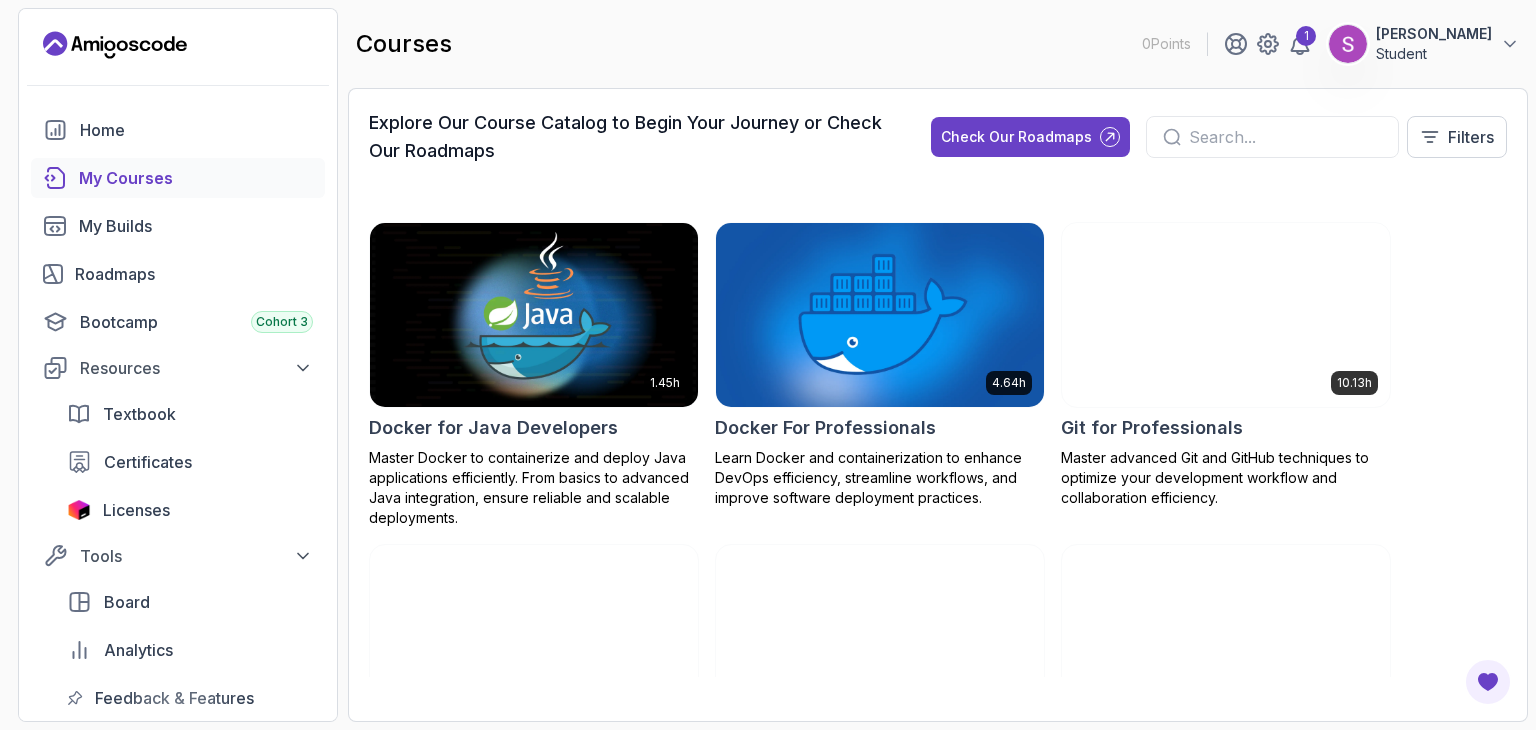 scroll, scrollTop: 587, scrollLeft: 0, axis: vertical 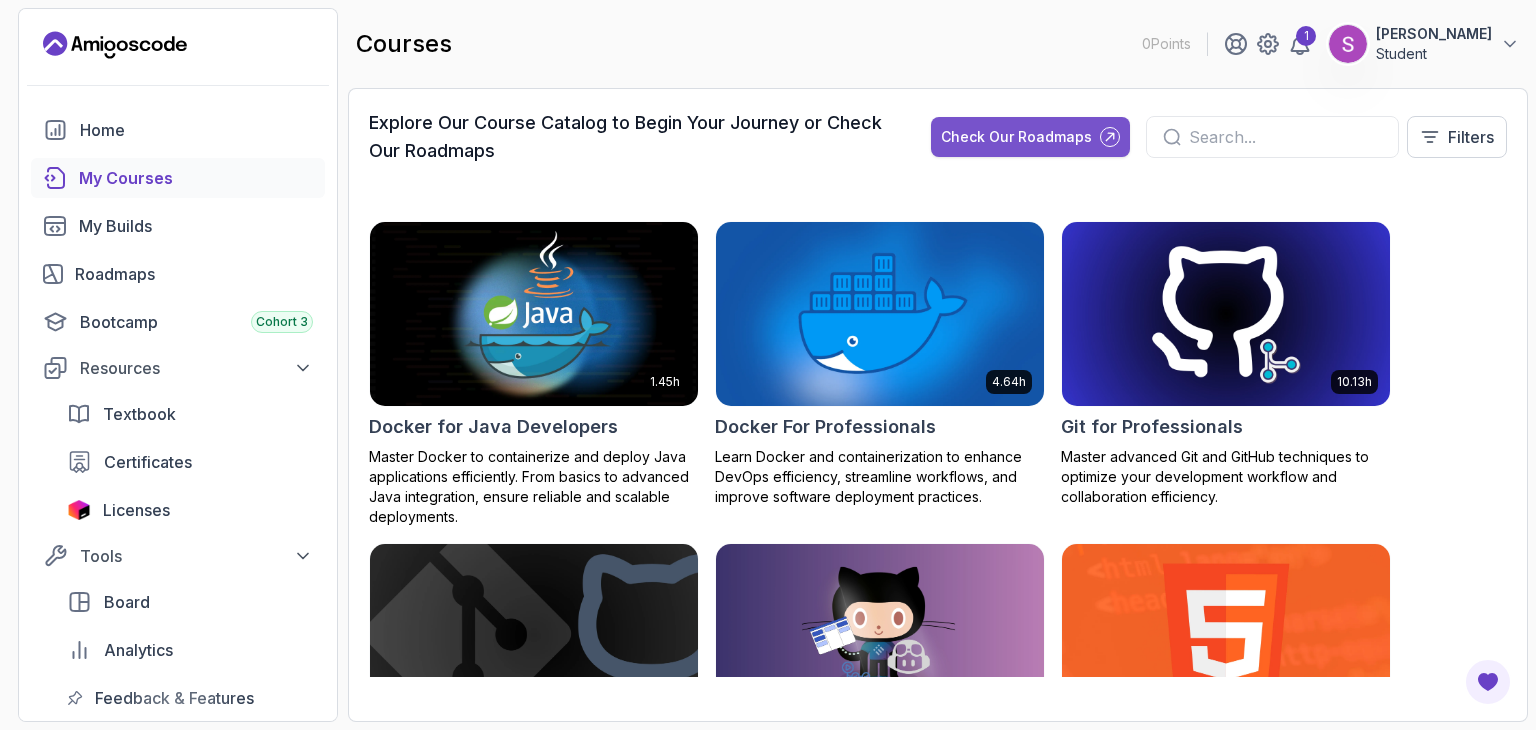 click on "Check Our Roadmaps" at bounding box center [1016, 137] 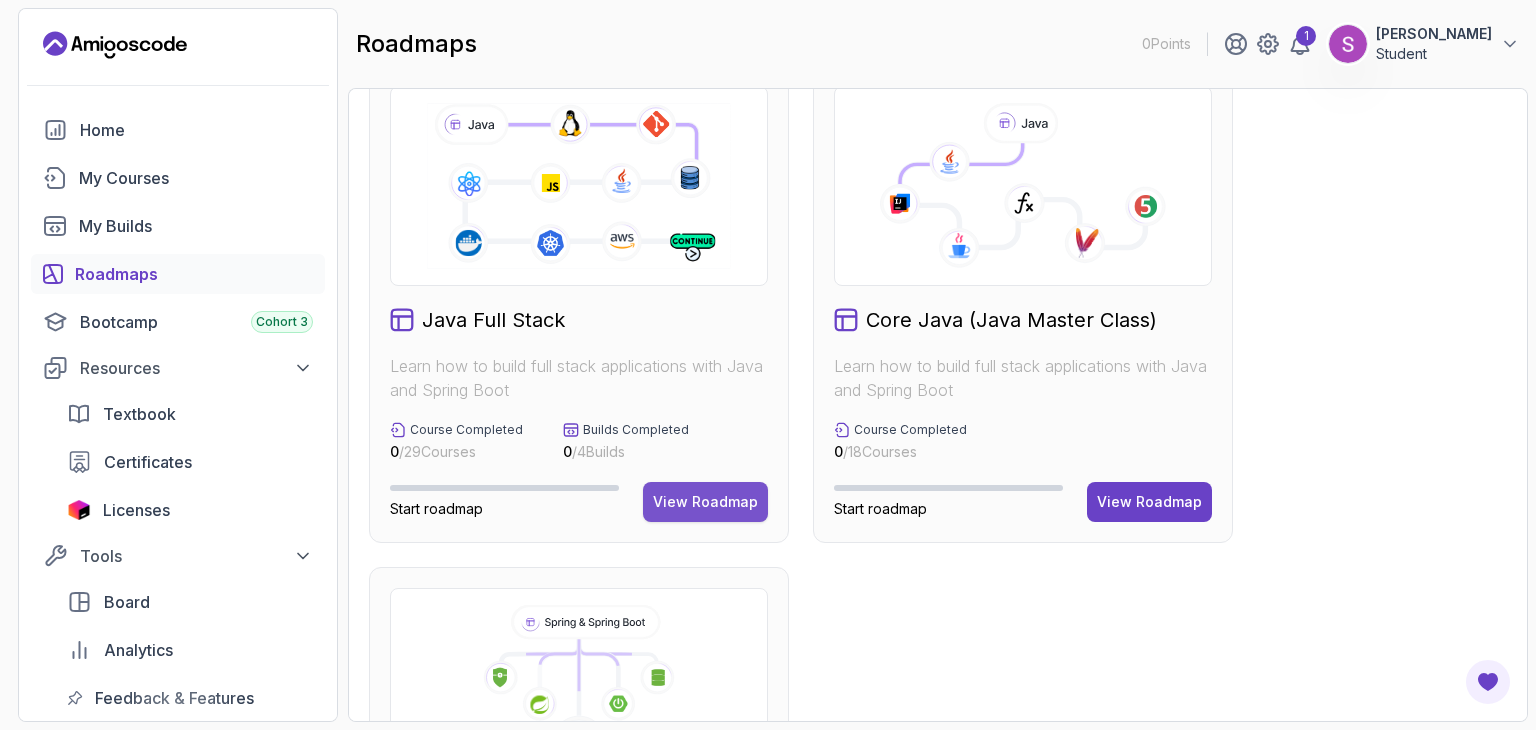 scroll, scrollTop: 548, scrollLeft: 0, axis: vertical 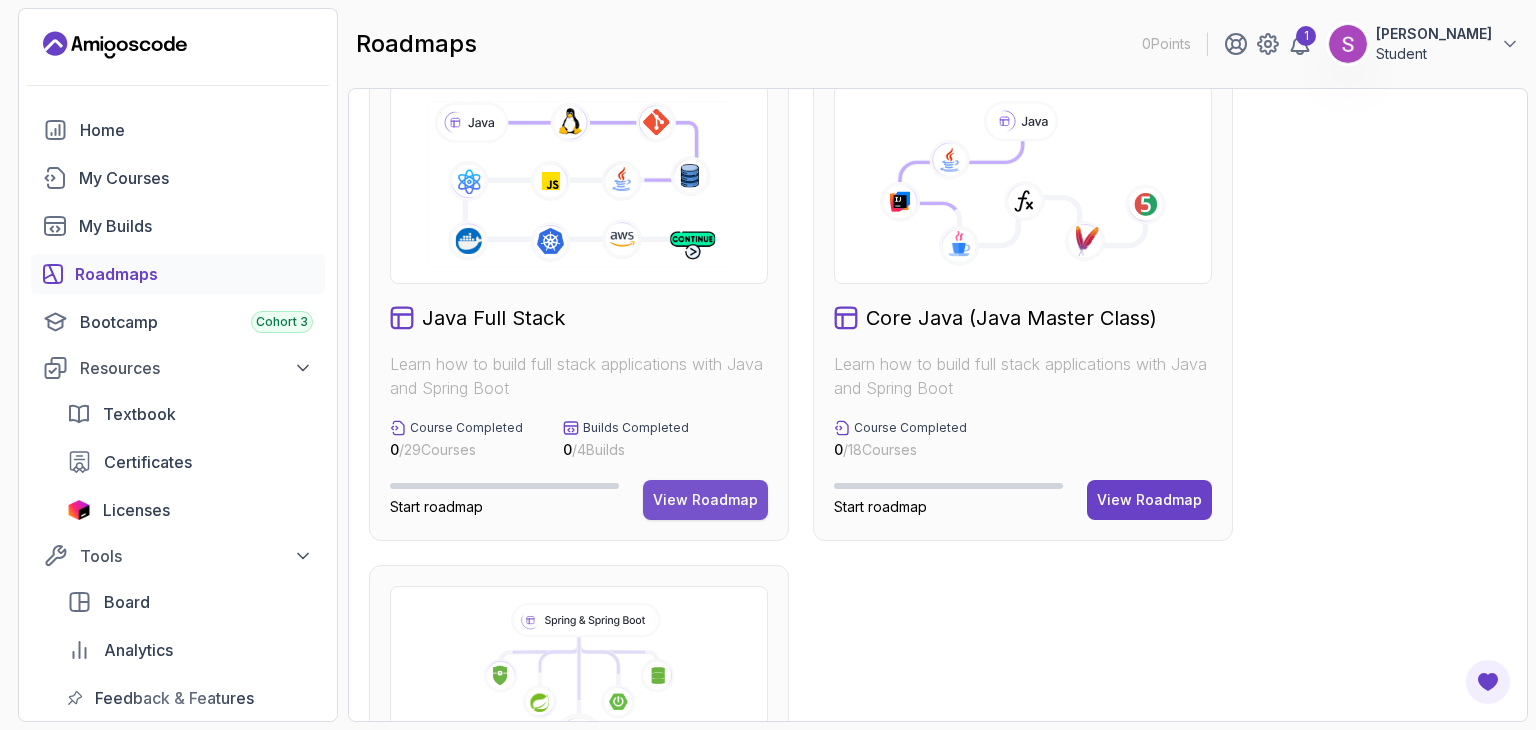 click on "View Roadmap" at bounding box center [705, 500] 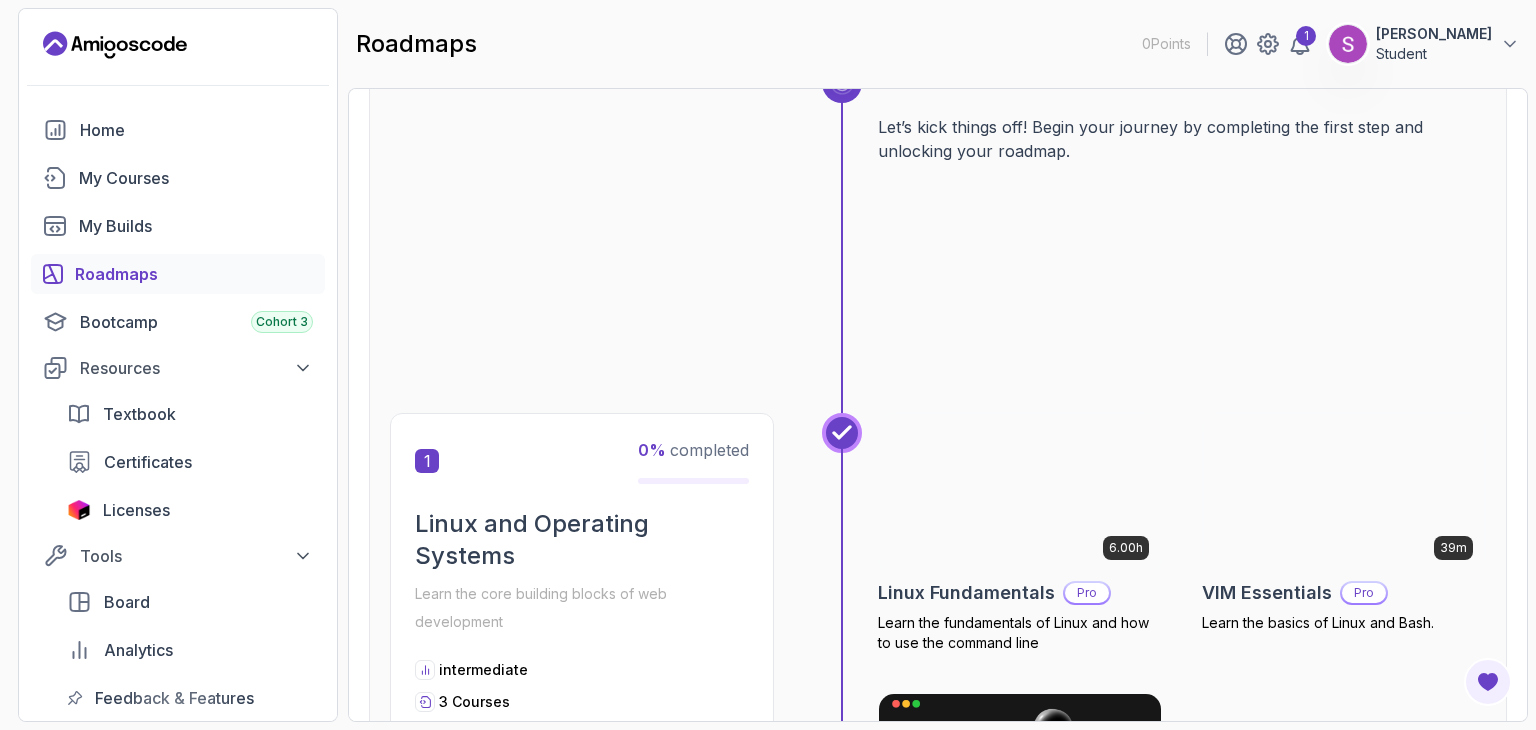 scroll, scrollTop: 0, scrollLeft: 0, axis: both 